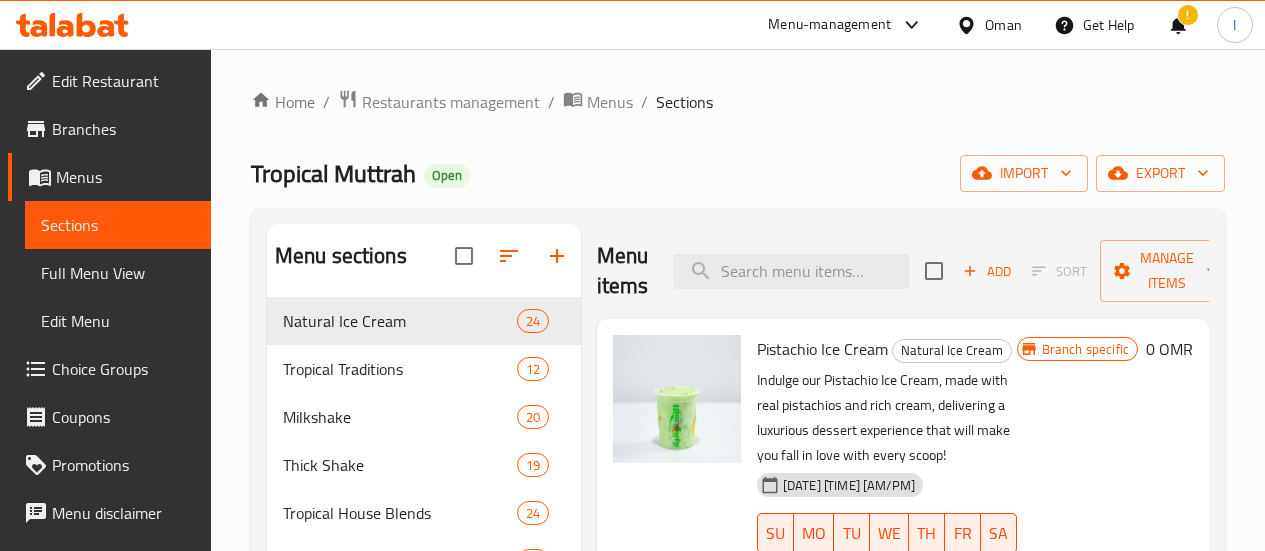 scroll, scrollTop: 0, scrollLeft: 0, axis: both 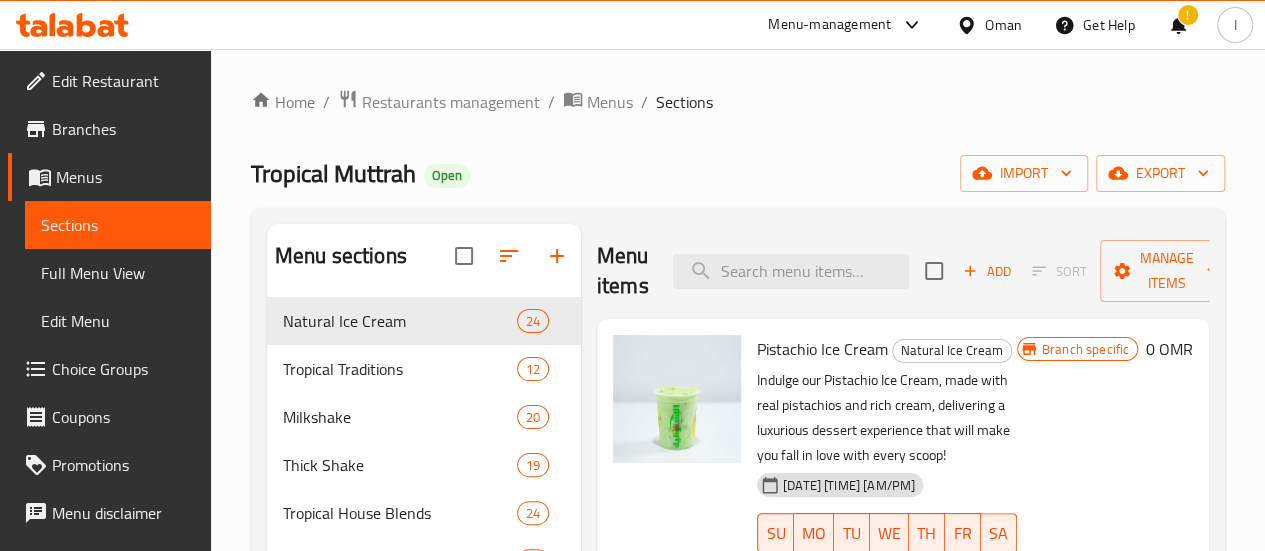 click 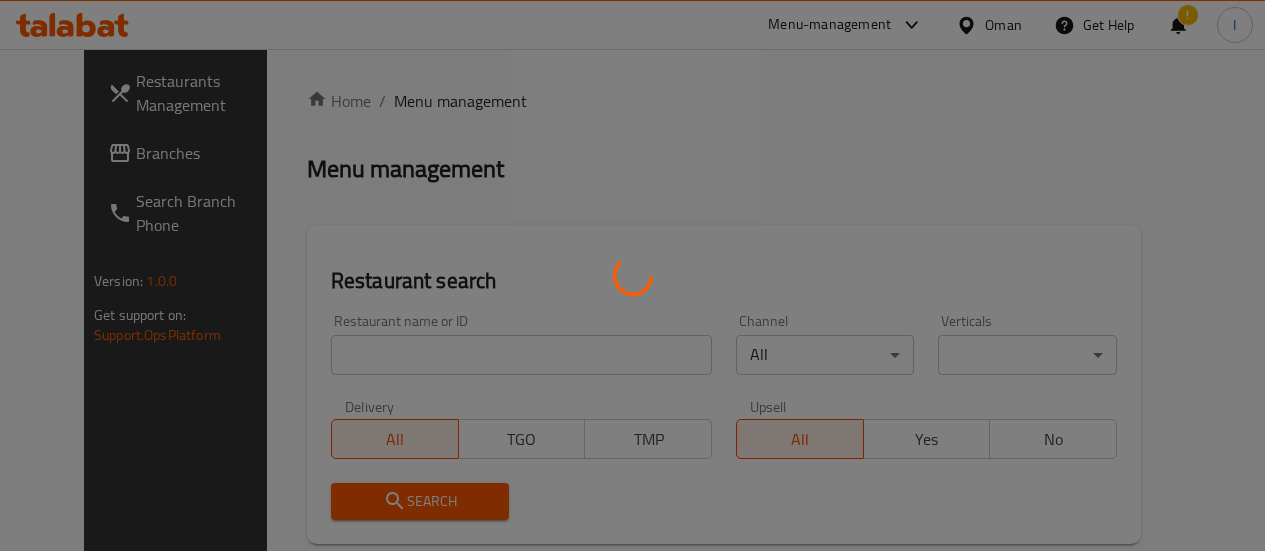 scroll, scrollTop: 0, scrollLeft: 0, axis: both 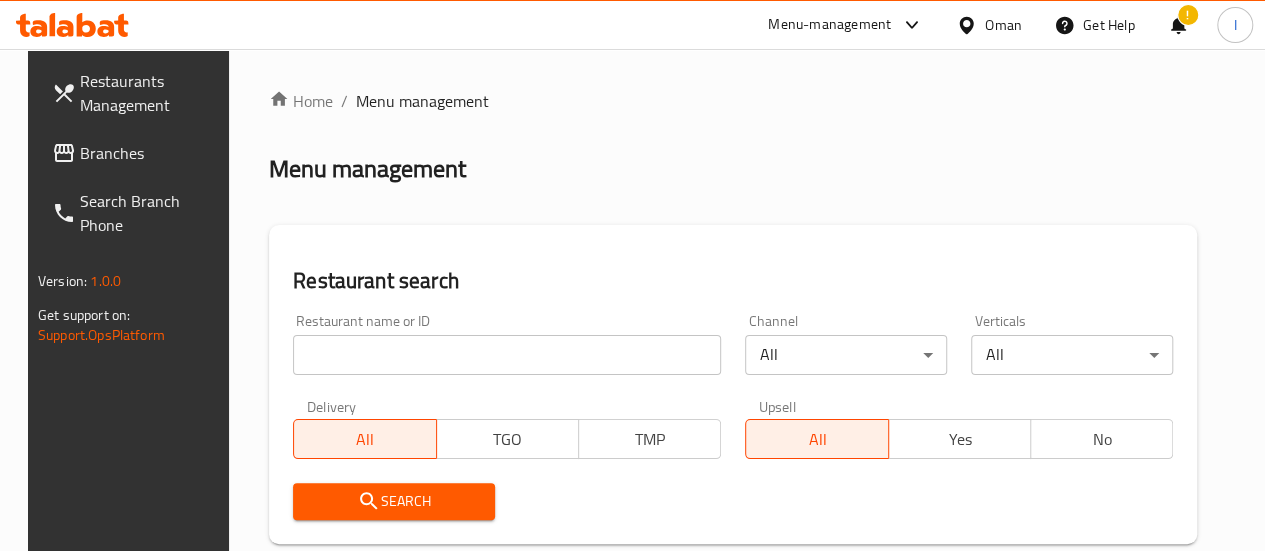 click at bounding box center [507, 355] 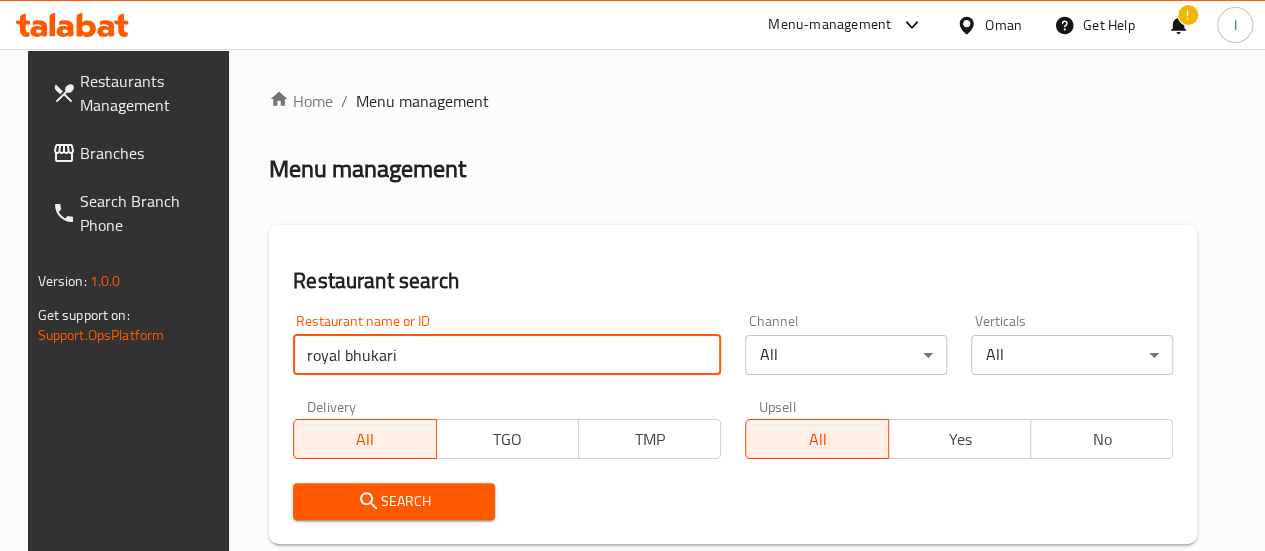click on "Search" at bounding box center (394, 501) 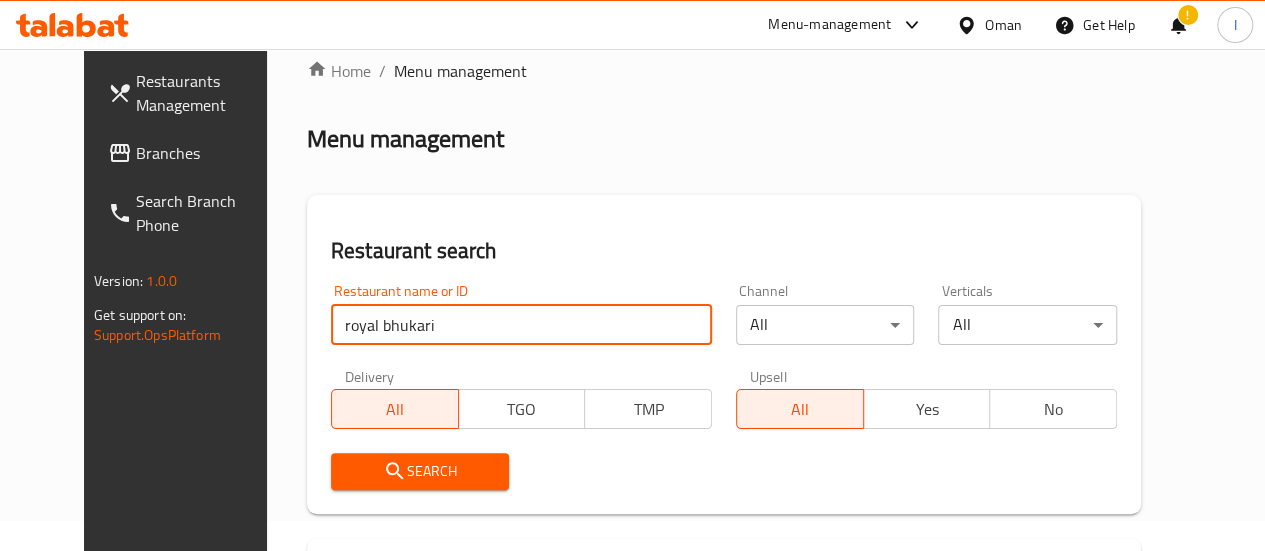 scroll, scrollTop: 0, scrollLeft: 0, axis: both 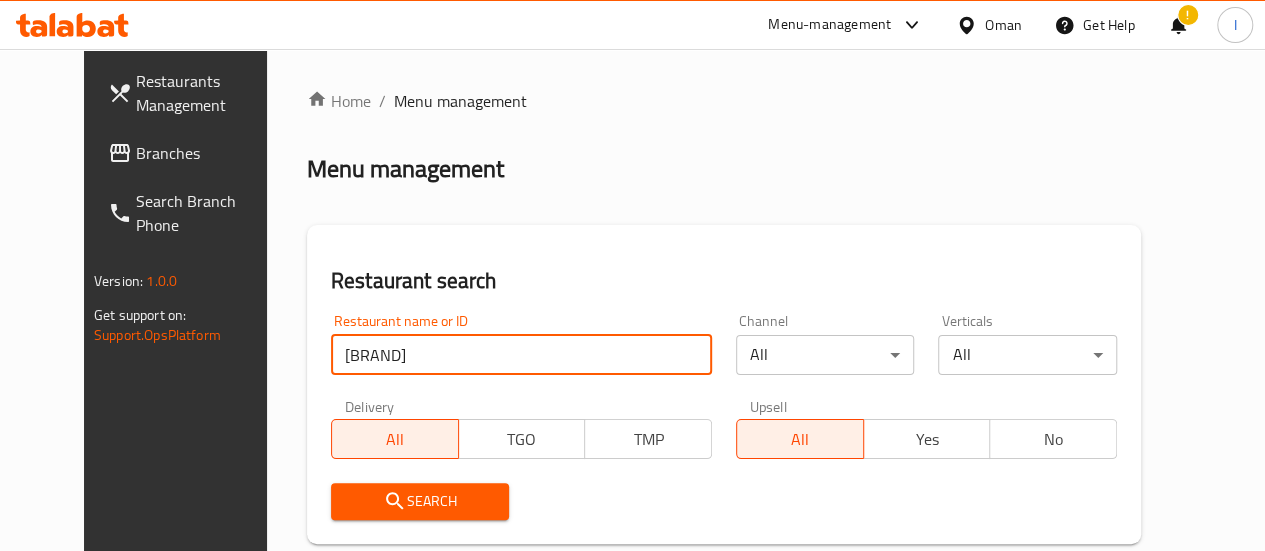 type on "royal bukhari" 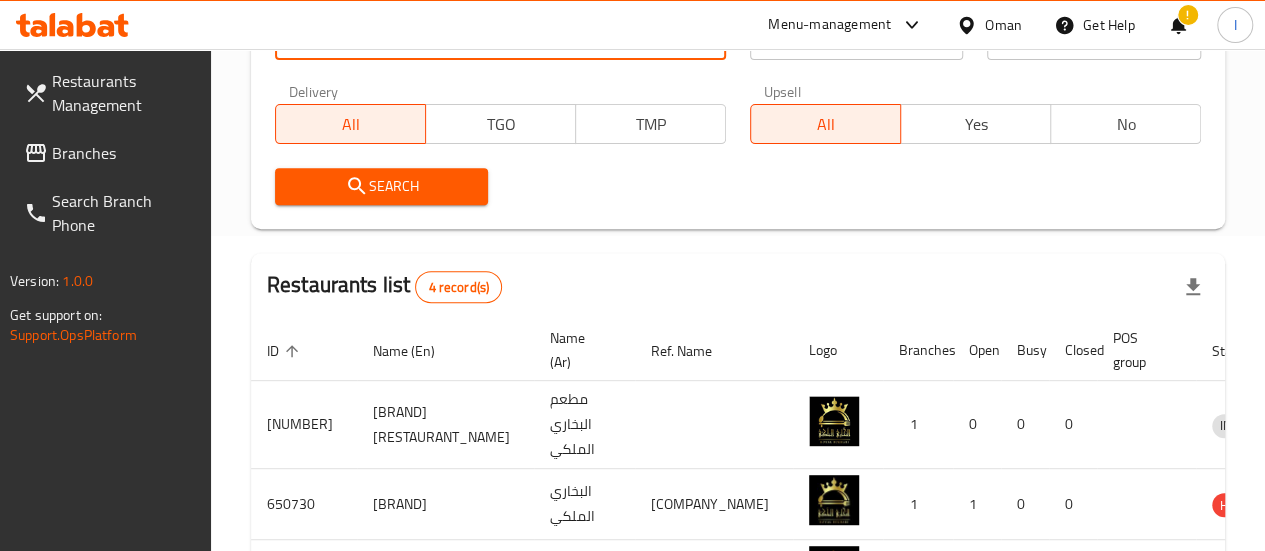scroll, scrollTop: 302, scrollLeft: 0, axis: vertical 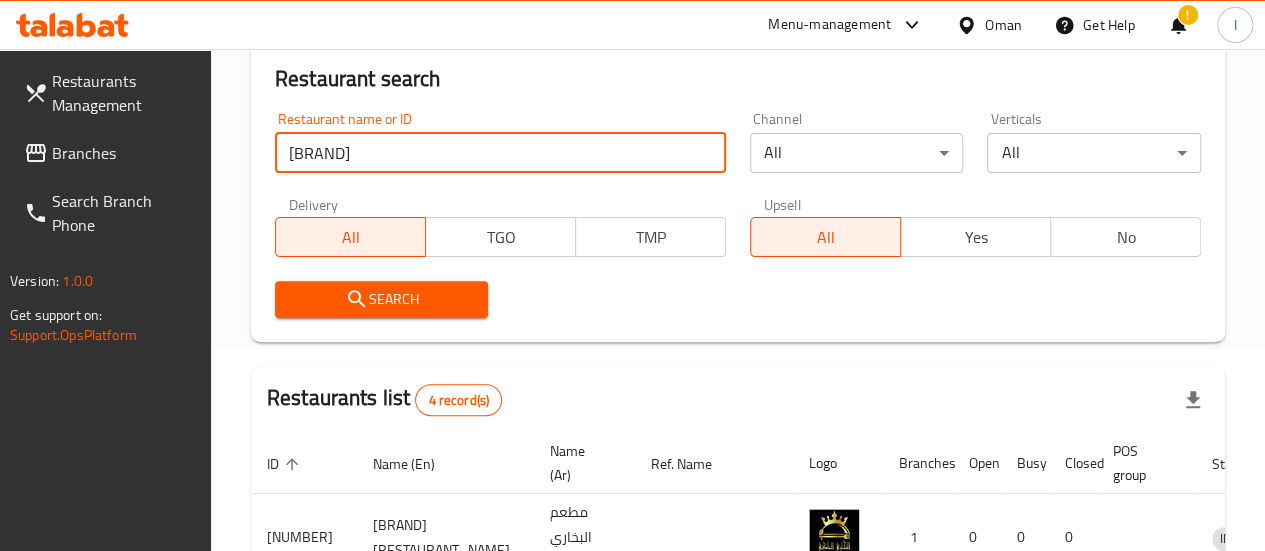 click on "royal bukhari" at bounding box center (500, 153) 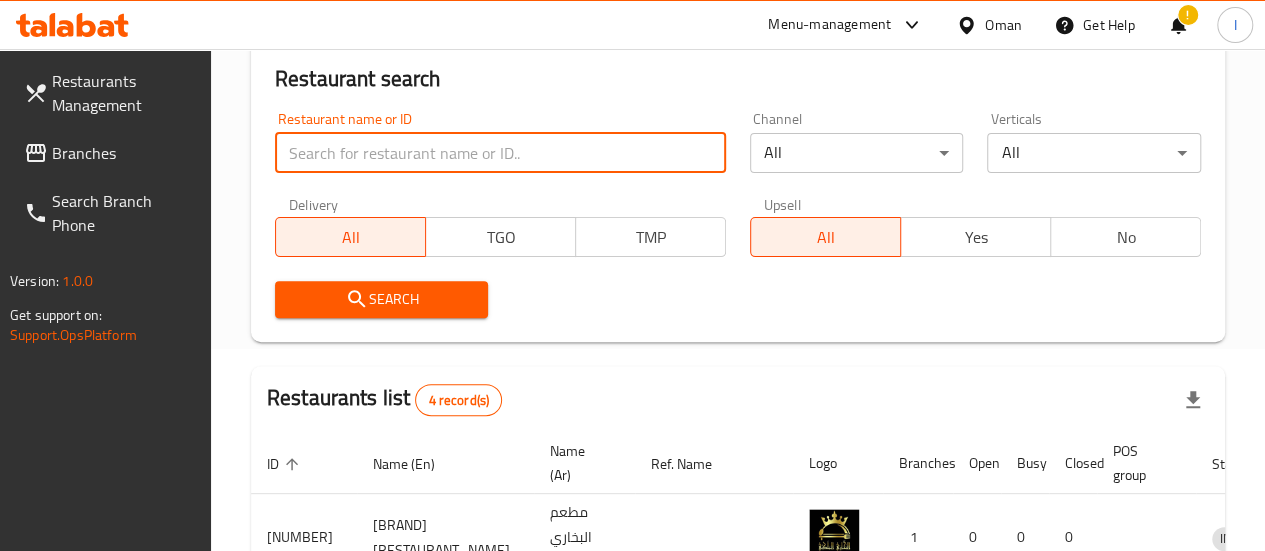 paste on "Punjab Royal Bukhari" 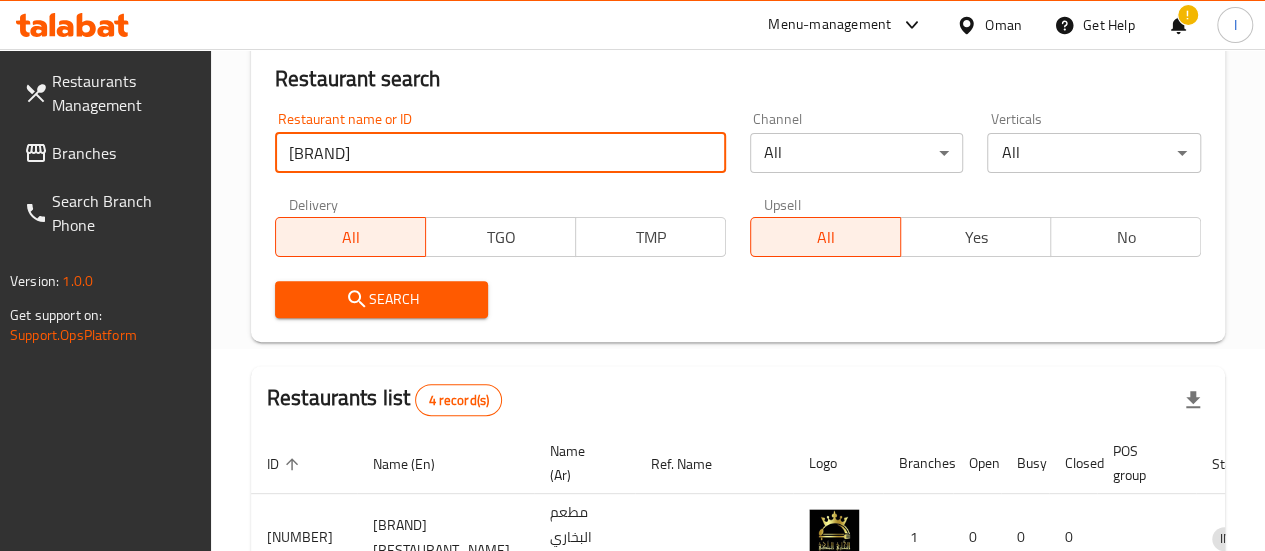 type on "Punjab Royal Bukhari" 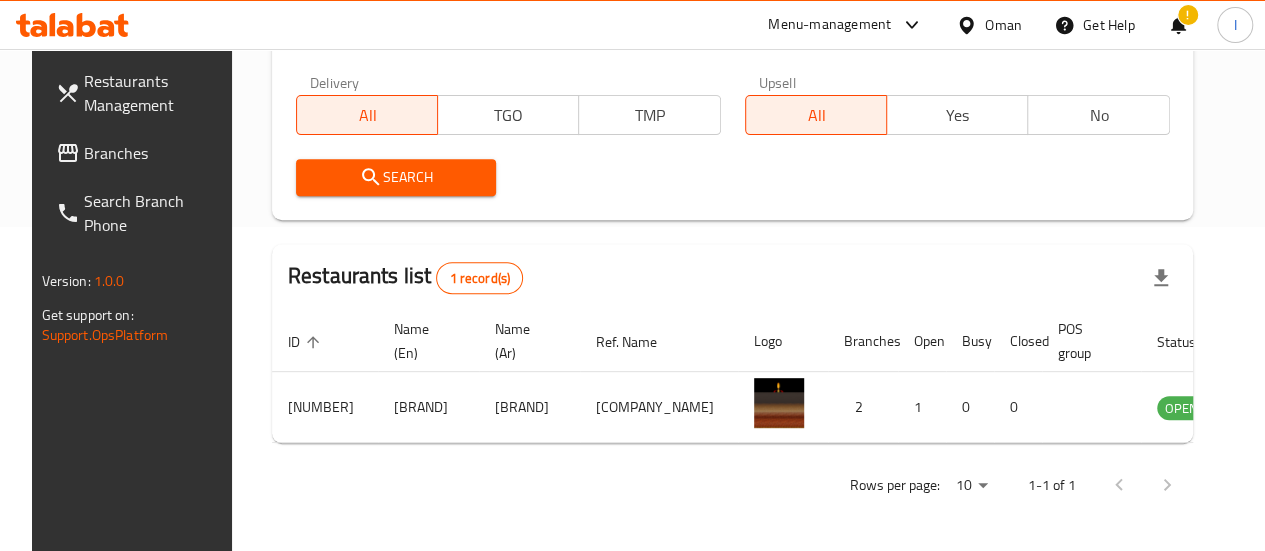 scroll, scrollTop: 356, scrollLeft: 0, axis: vertical 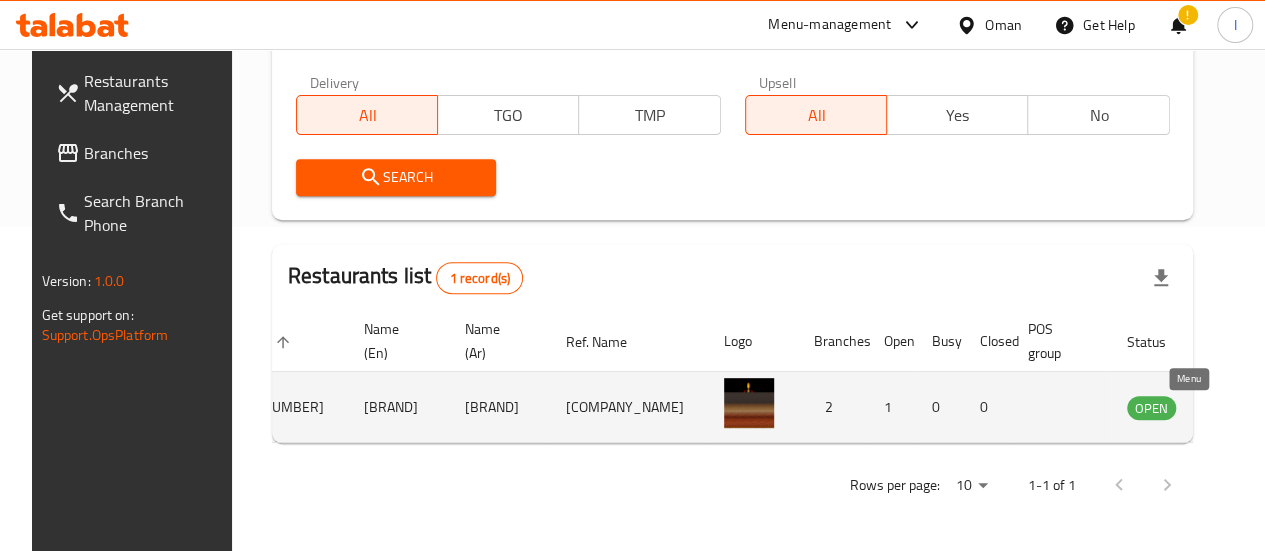 click 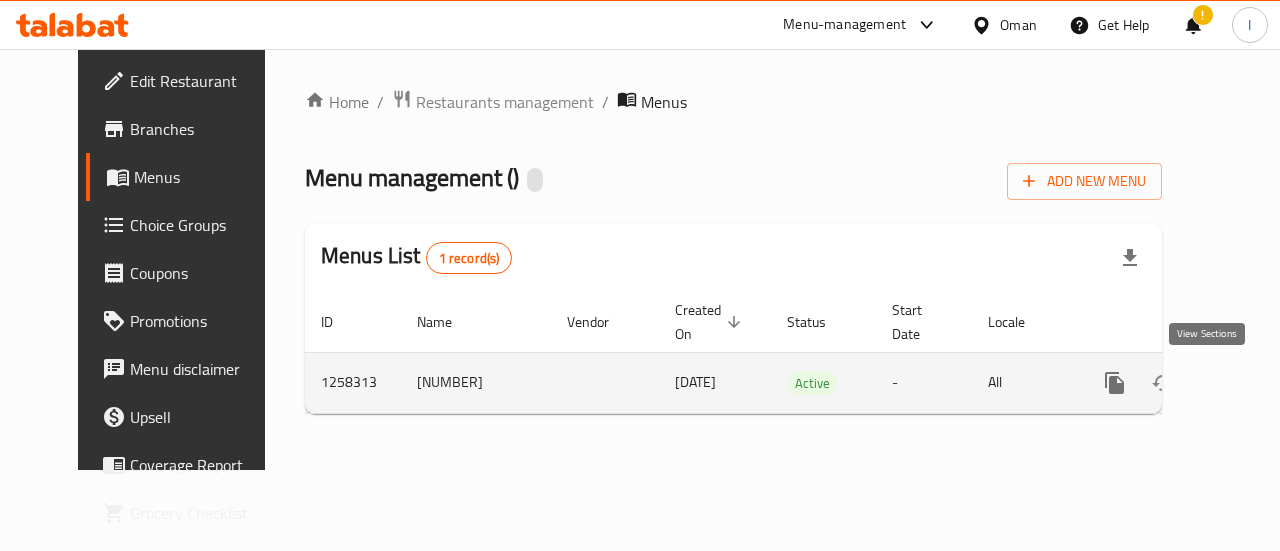 click 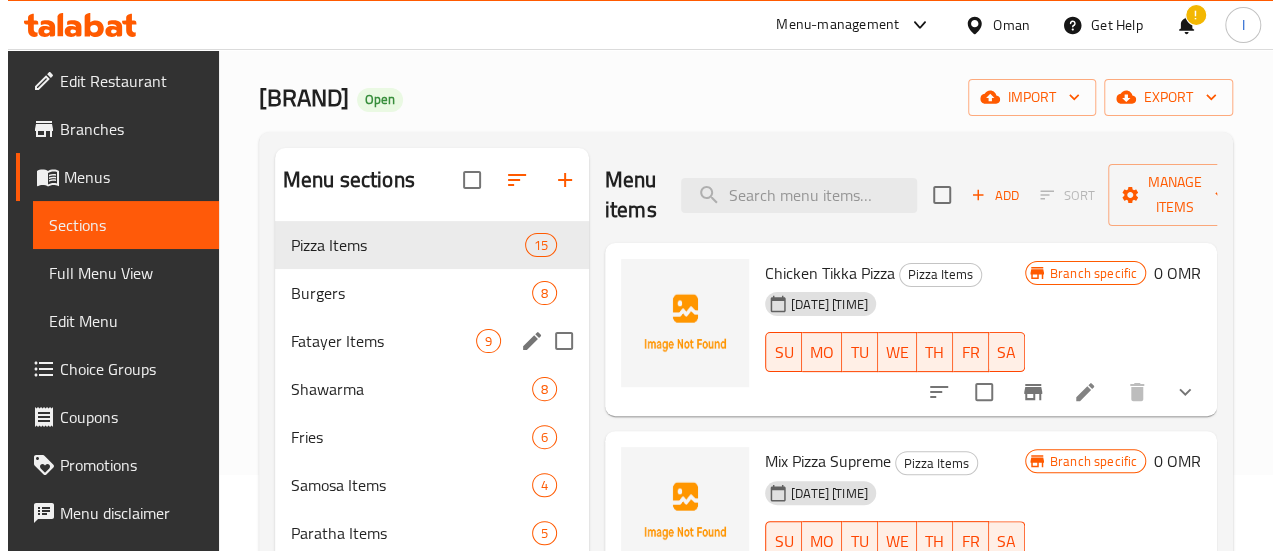 scroll, scrollTop: 200, scrollLeft: 0, axis: vertical 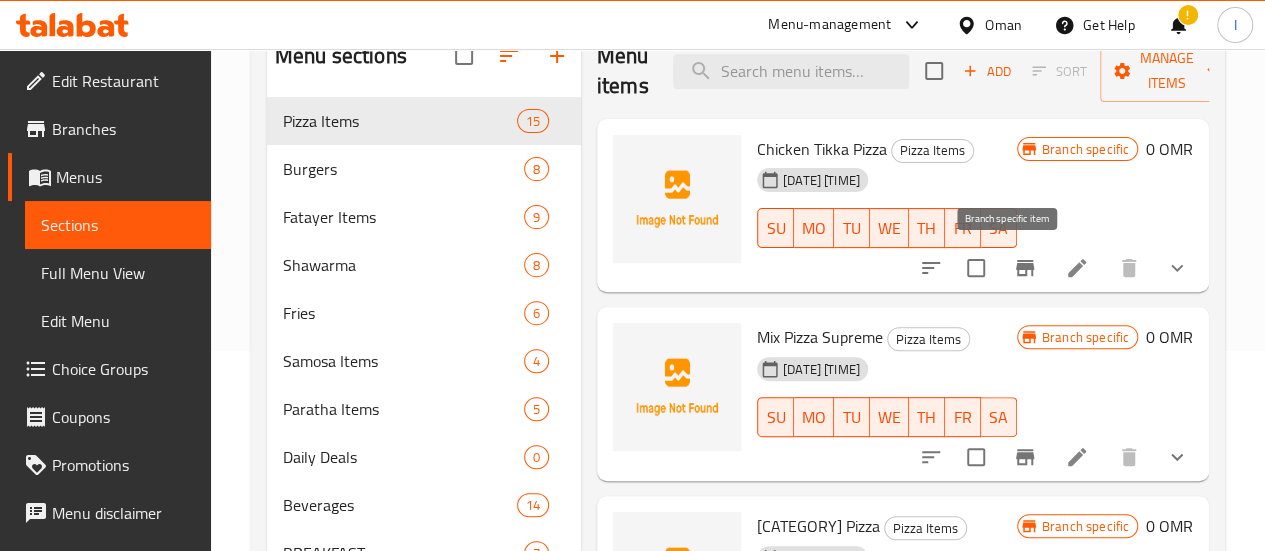 click 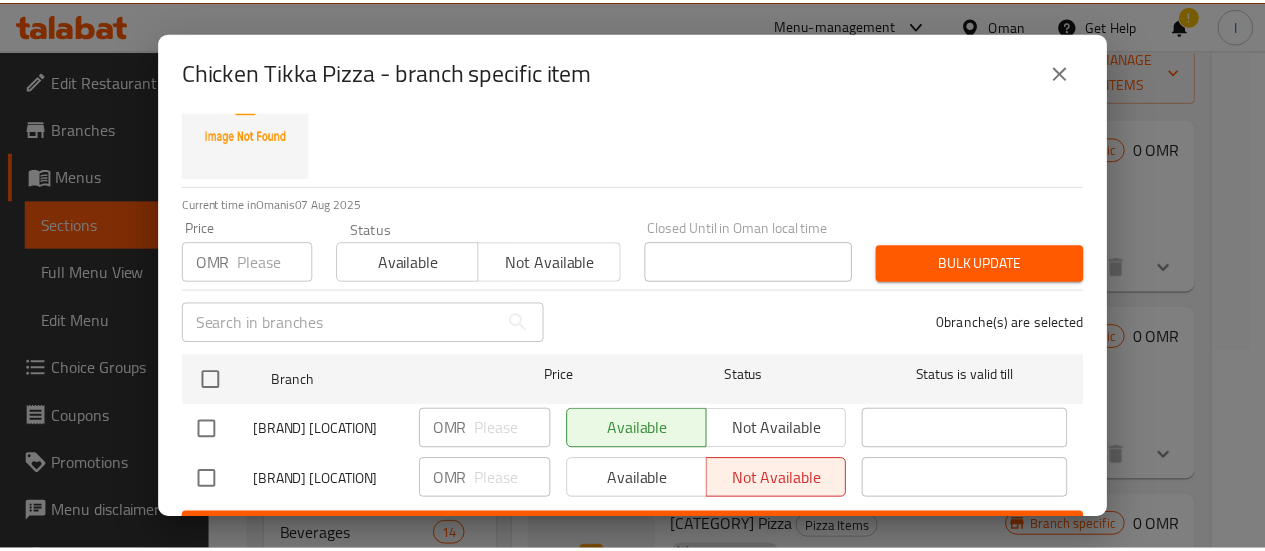 scroll, scrollTop: 0, scrollLeft: 0, axis: both 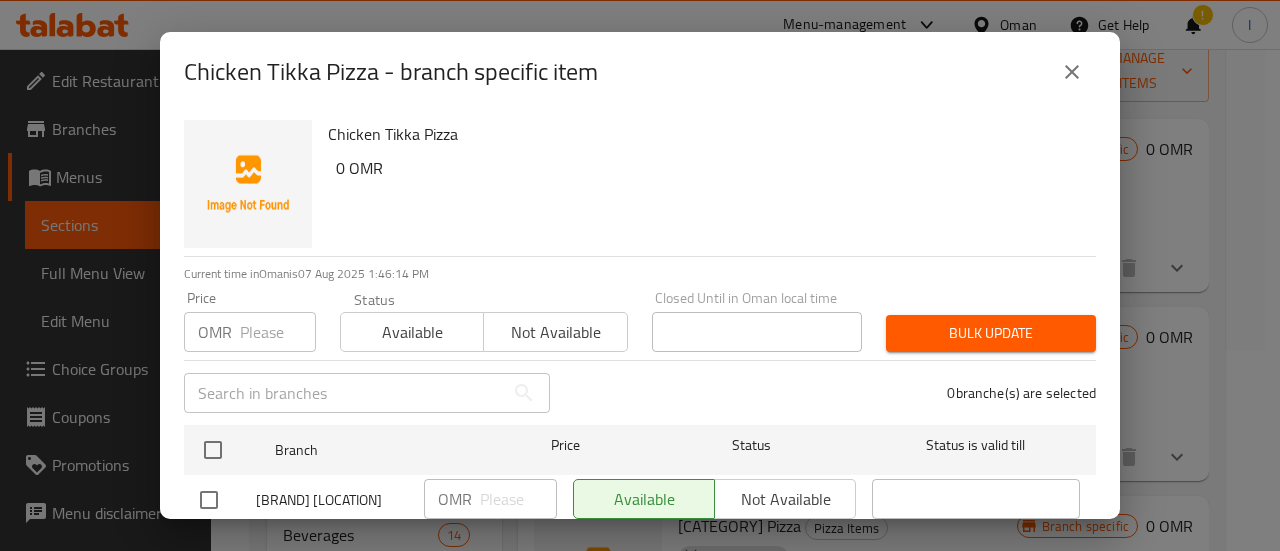 click 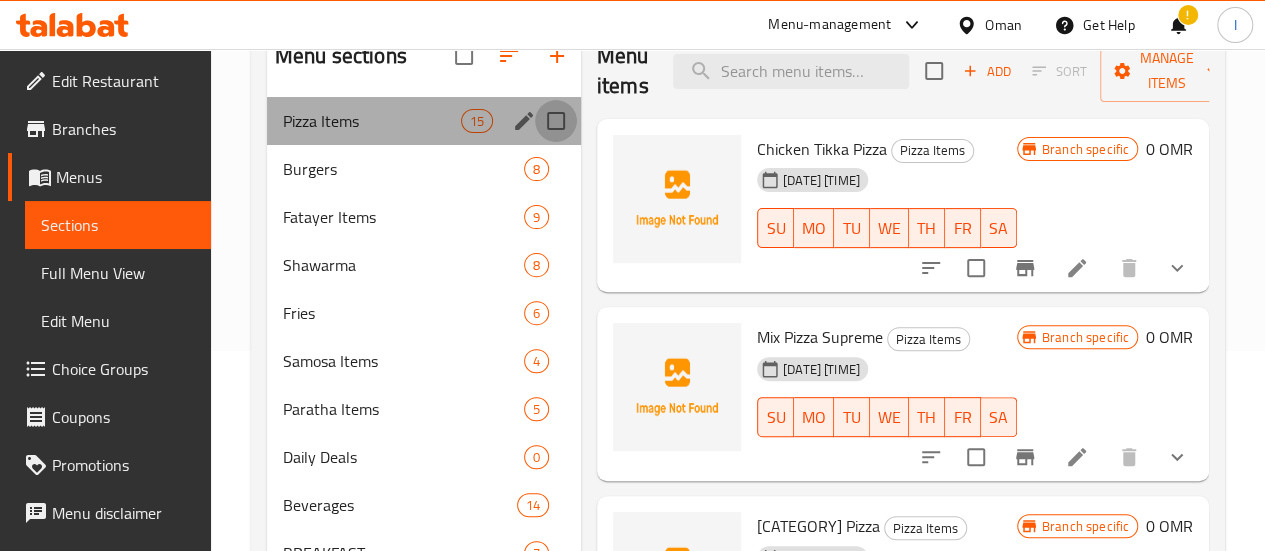 click at bounding box center (556, 121) 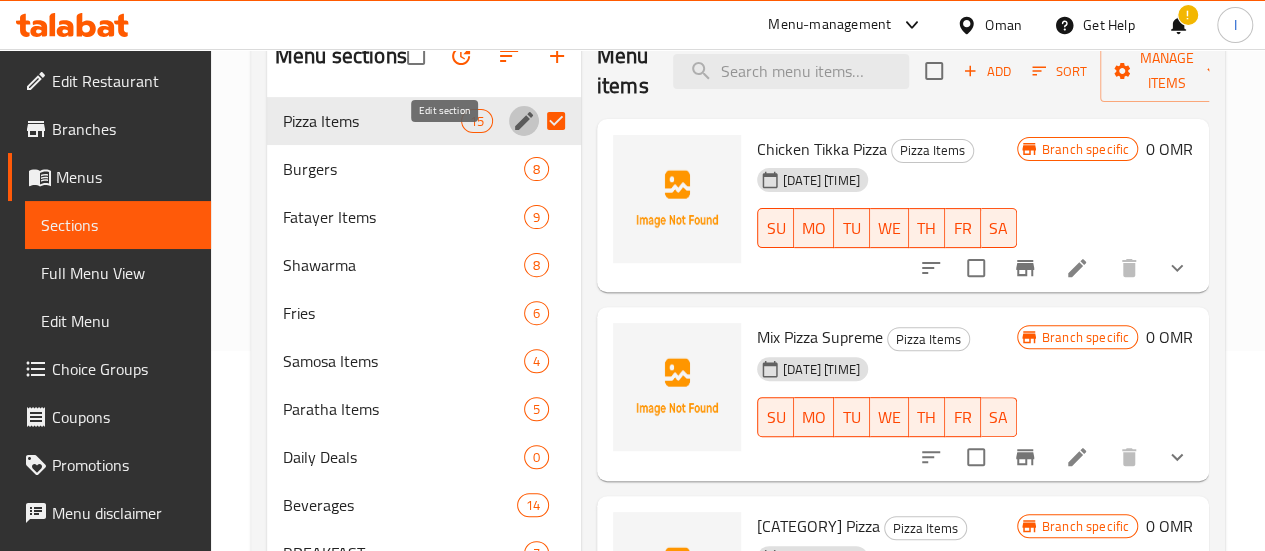 click 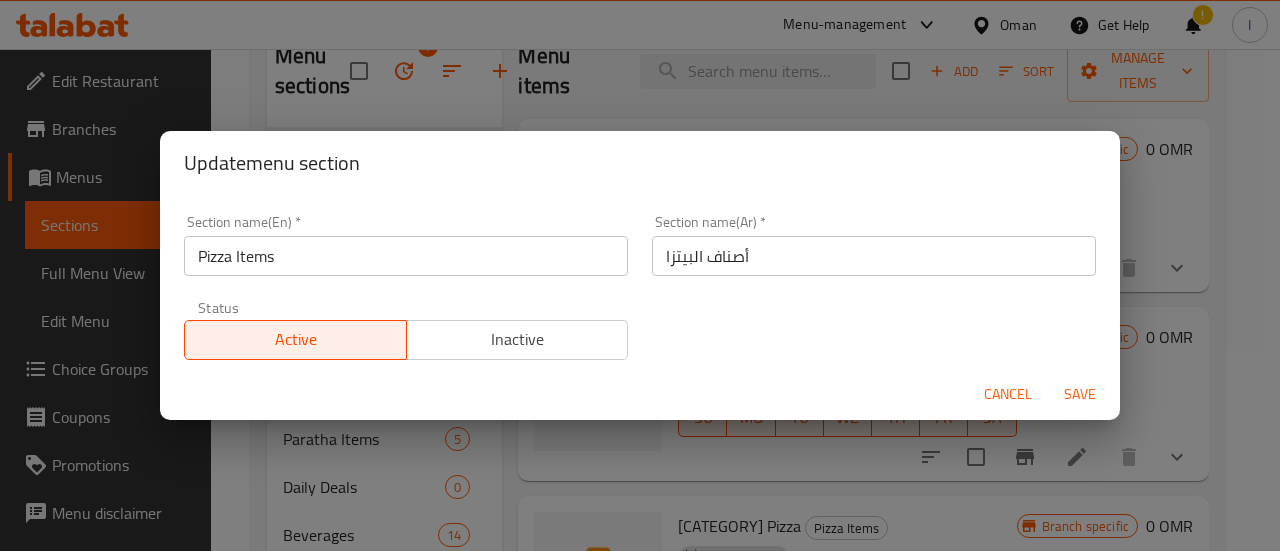 click on "Inactive" at bounding box center [517, 340] 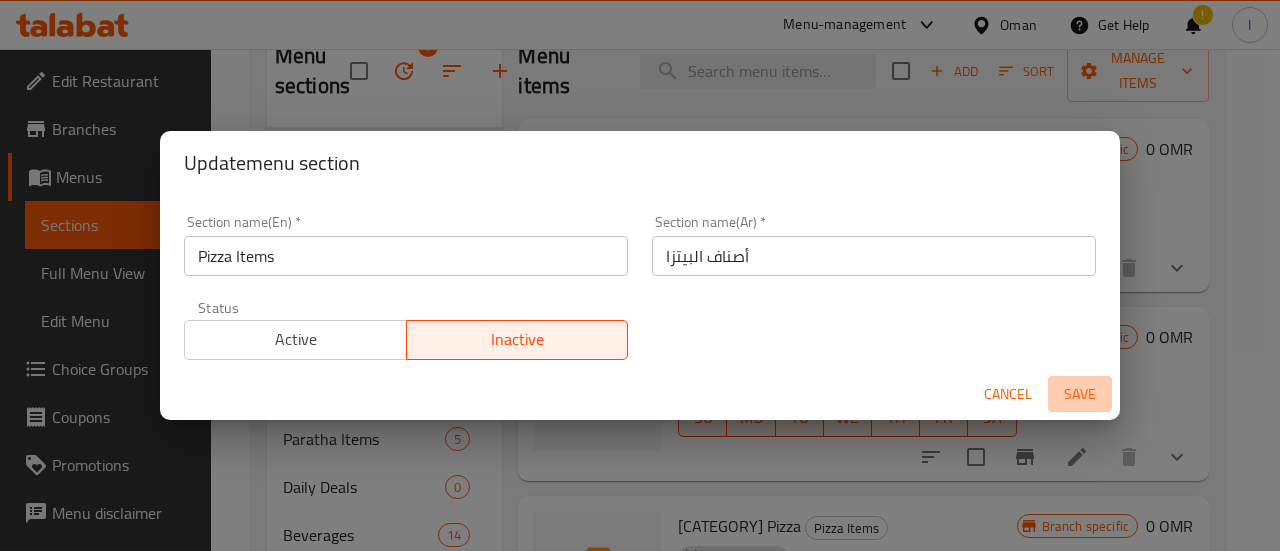 click on "Save" at bounding box center (1080, 394) 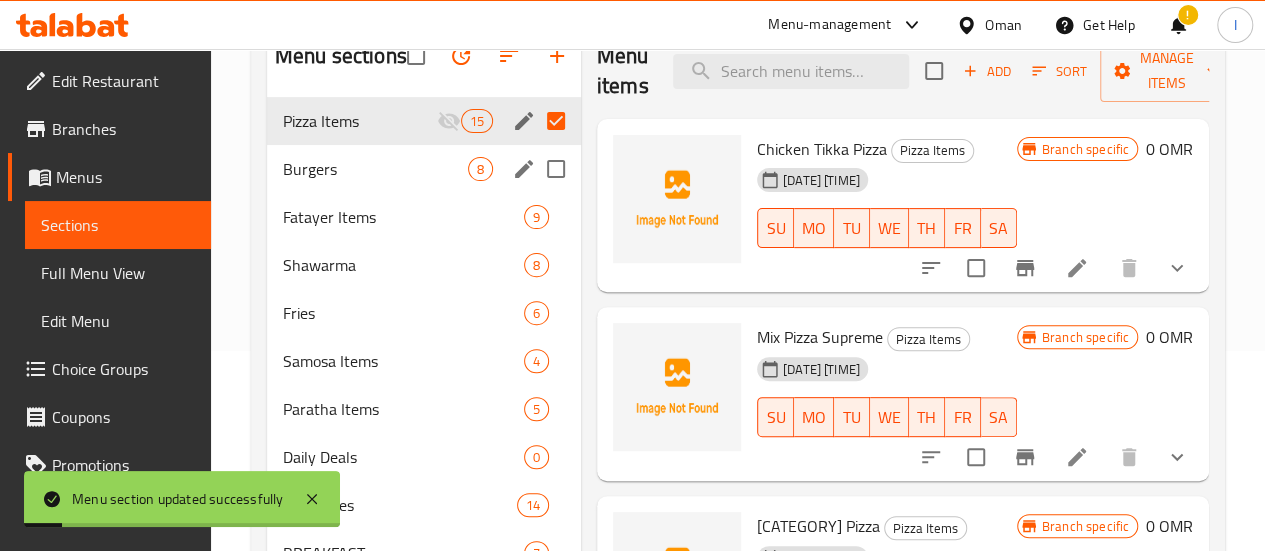 click at bounding box center (556, 169) 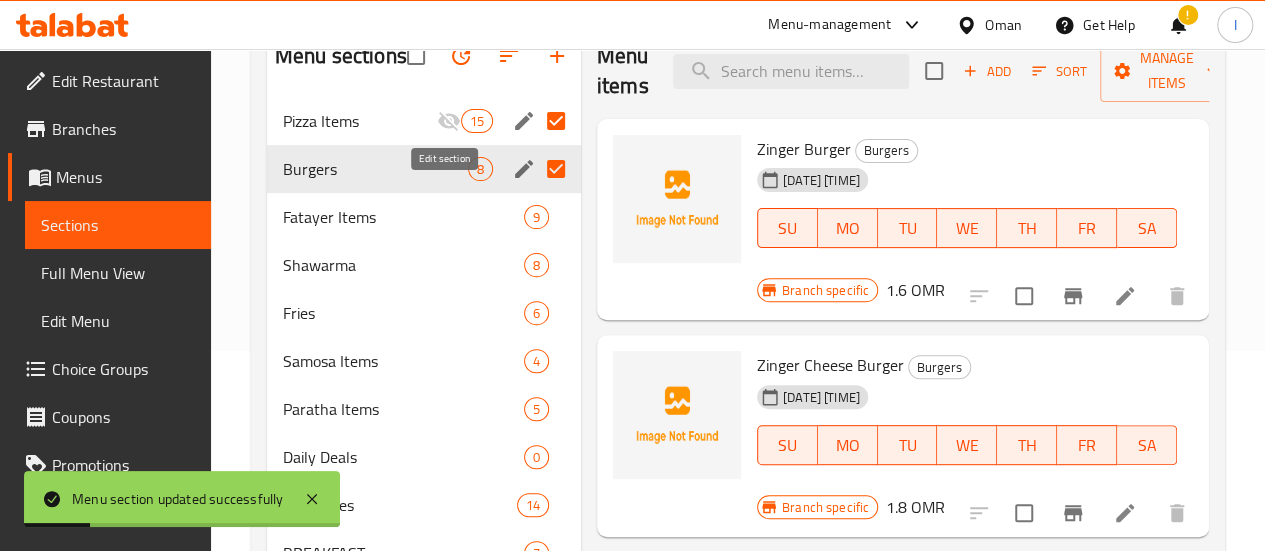 click 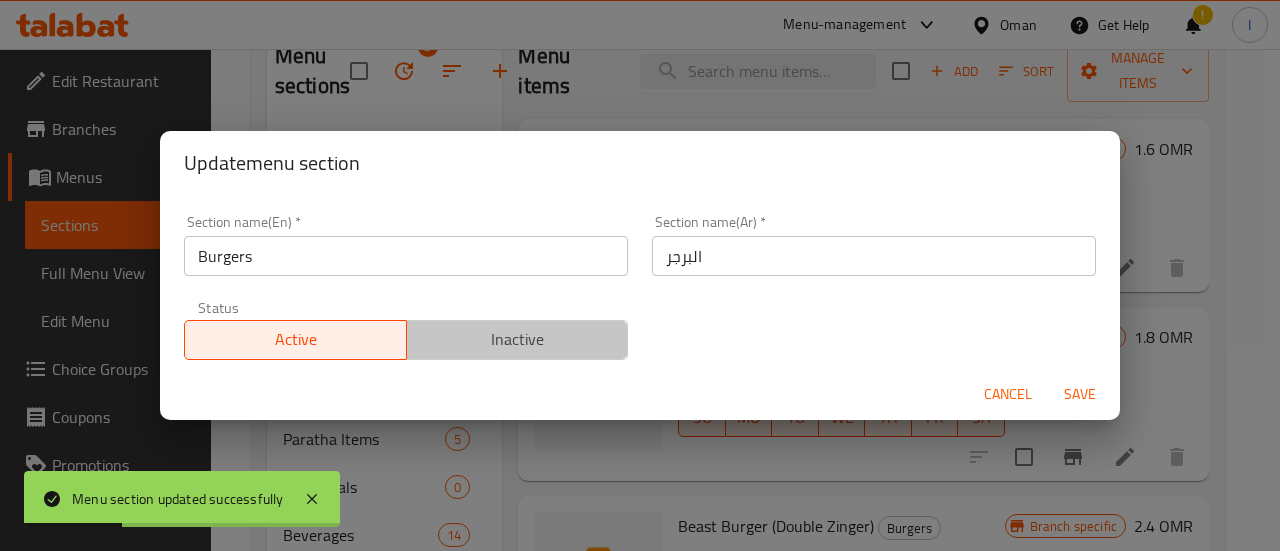 drag, startPoint x: 514, startPoint y: 337, endPoint x: 626, endPoint y: 336, distance: 112.00446 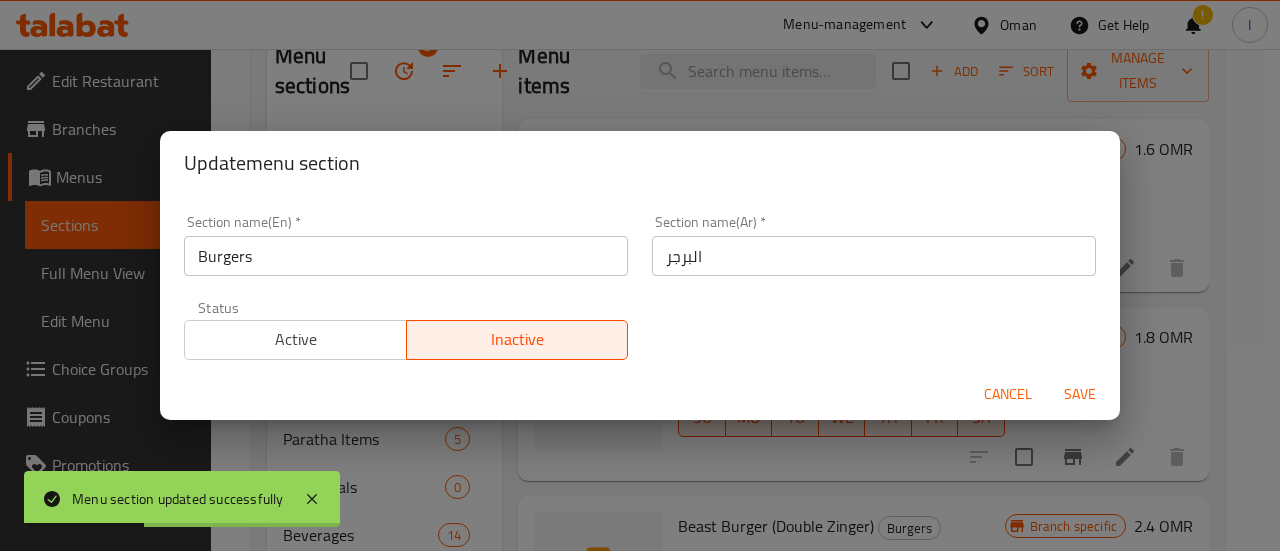 click on "Save" at bounding box center (1080, 394) 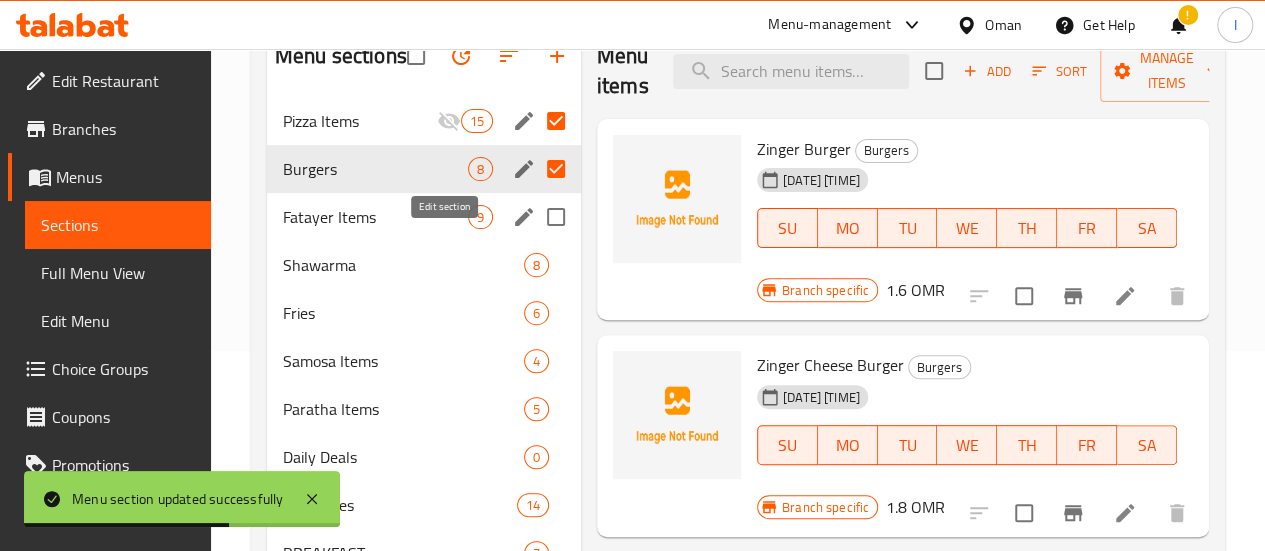 click 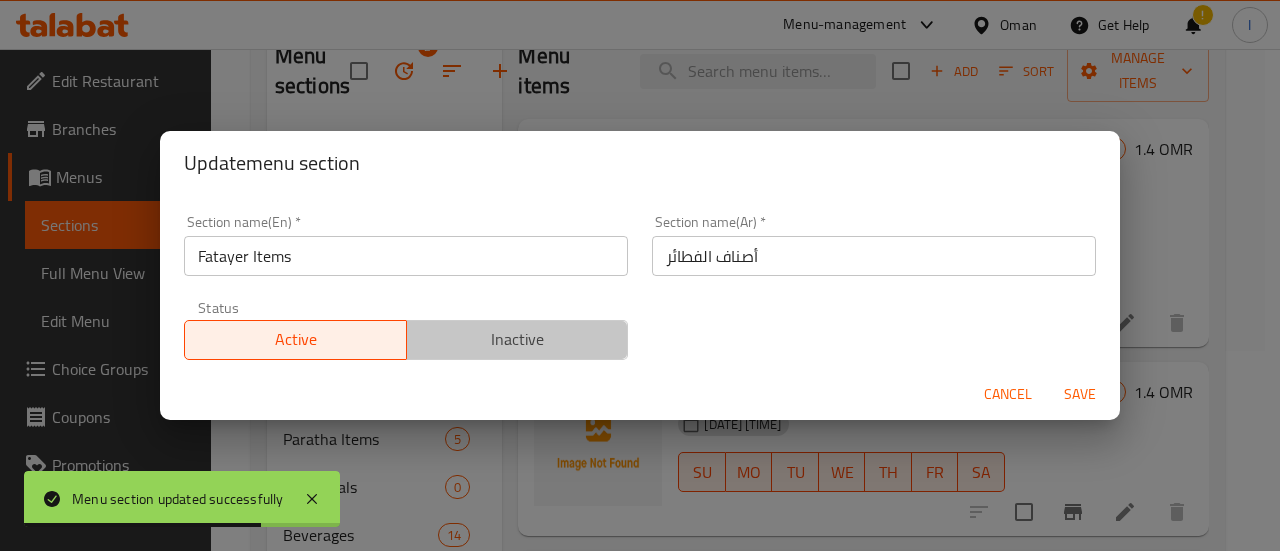 drag, startPoint x: 540, startPoint y: 343, endPoint x: 588, endPoint y: 346, distance: 48.09366 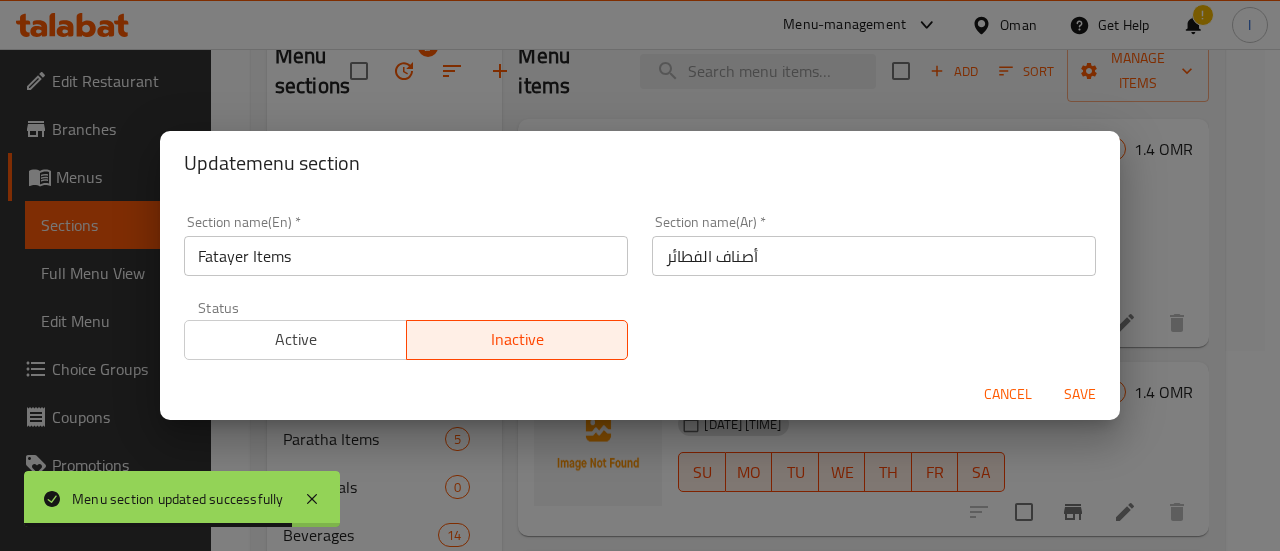 click on "Save" at bounding box center [1080, 394] 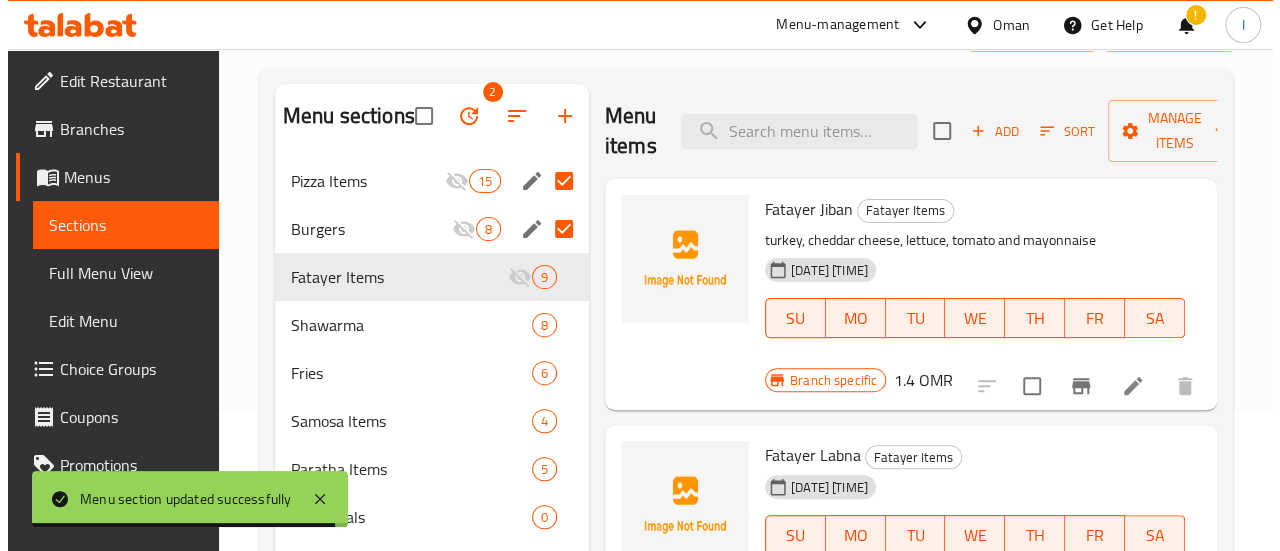 scroll, scrollTop: 0, scrollLeft: 0, axis: both 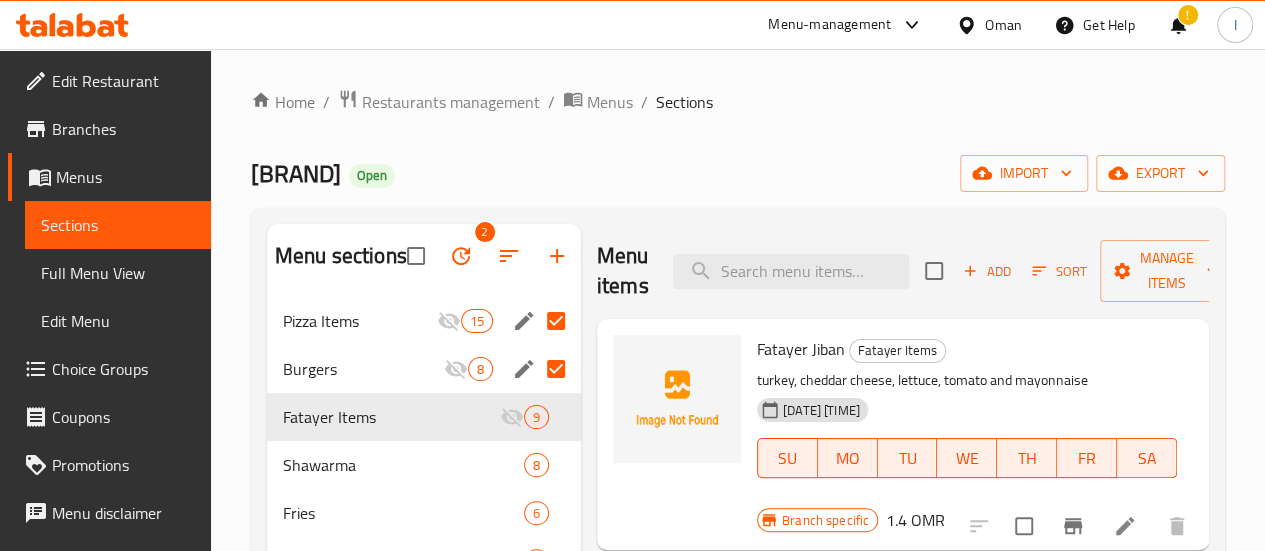 click 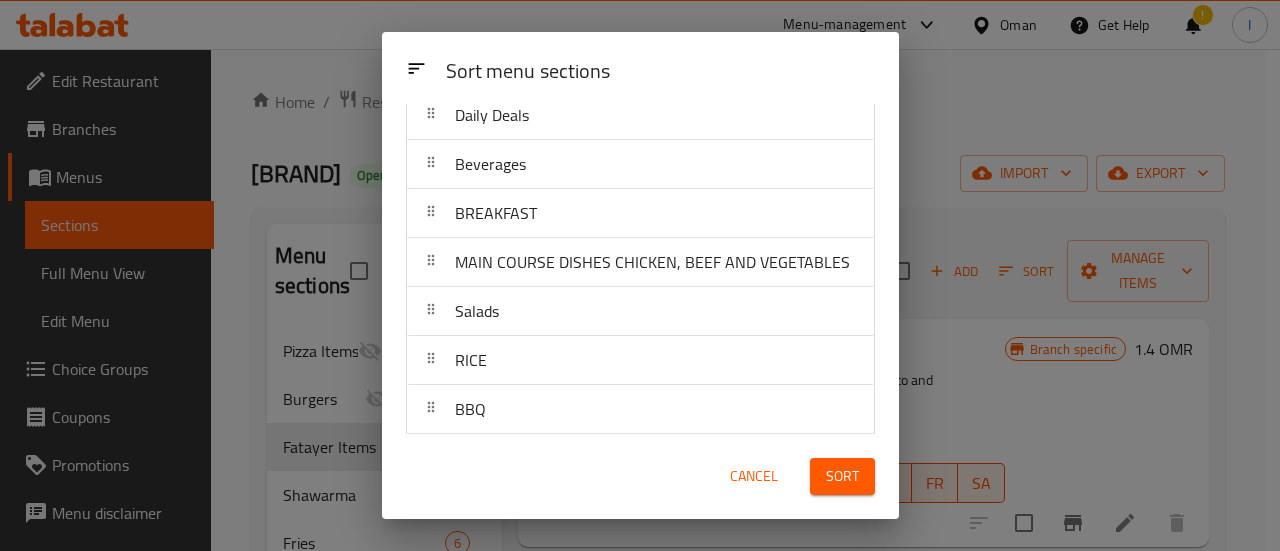 scroll, scrollTop: 466, scrollLeft: 0, axis: vertical 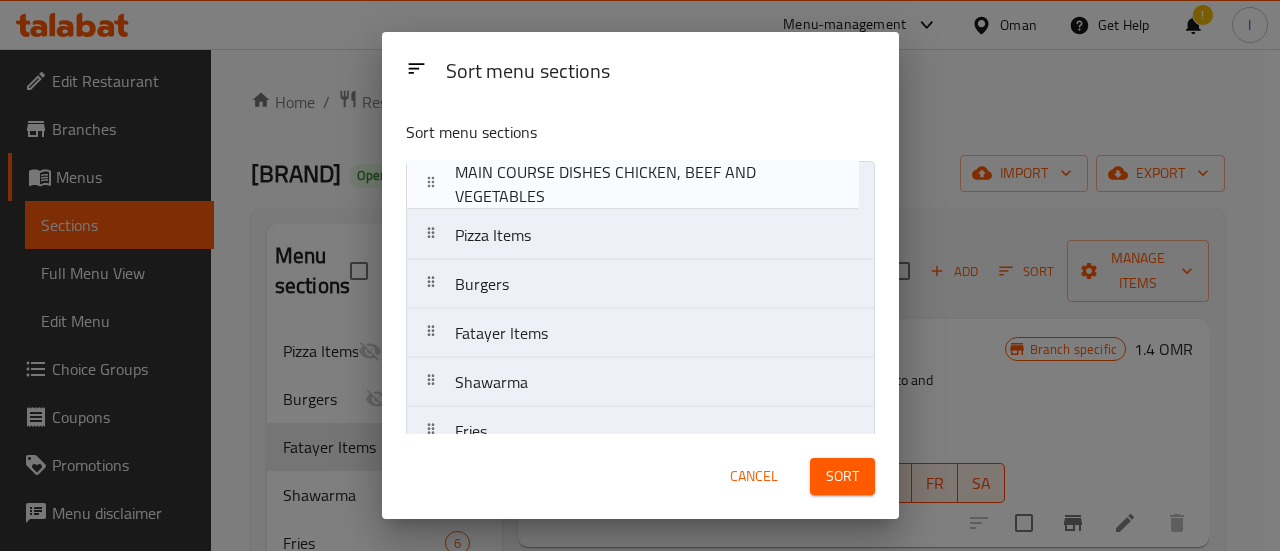drag, startPoint x: 615, startPoint y: 223, endPoint x: 615, endPoint y: 195, distance: 28 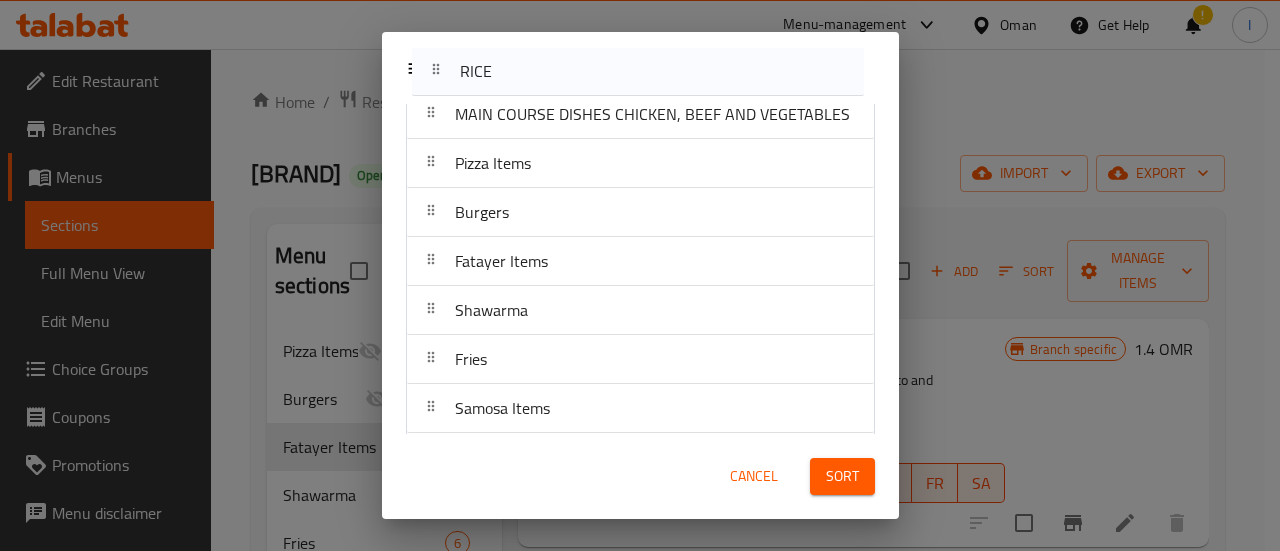 scroll, scrollTop: 0, scrollLeft: 0, axis: both 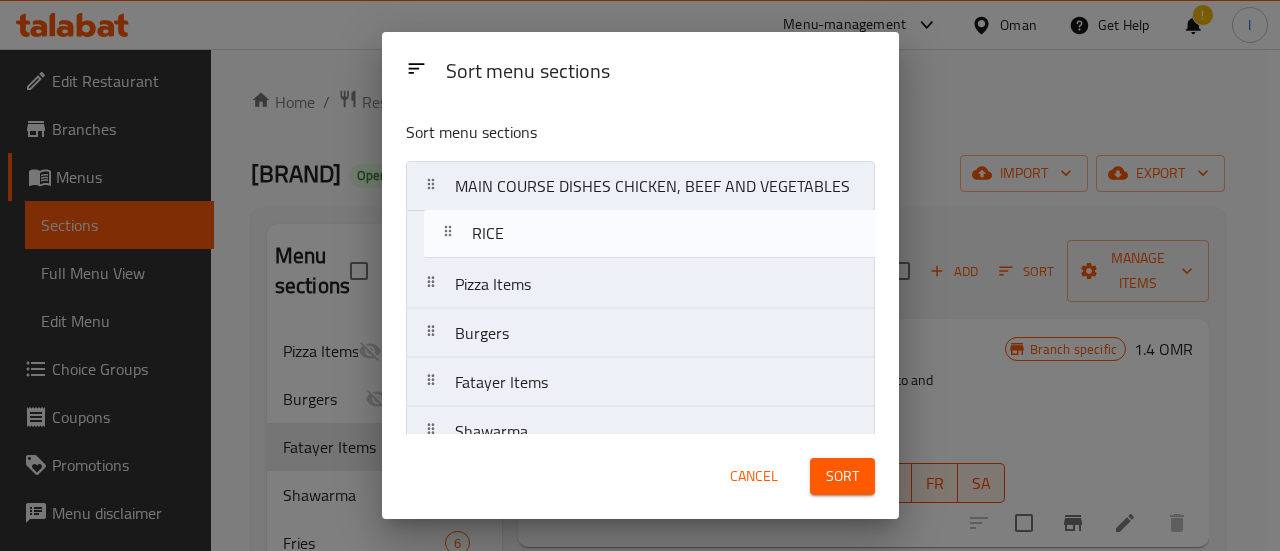drag, startPoint x: 590, startPoint y: 315, endPoint x: 608, endPoint y: 239, distance: 78.10249 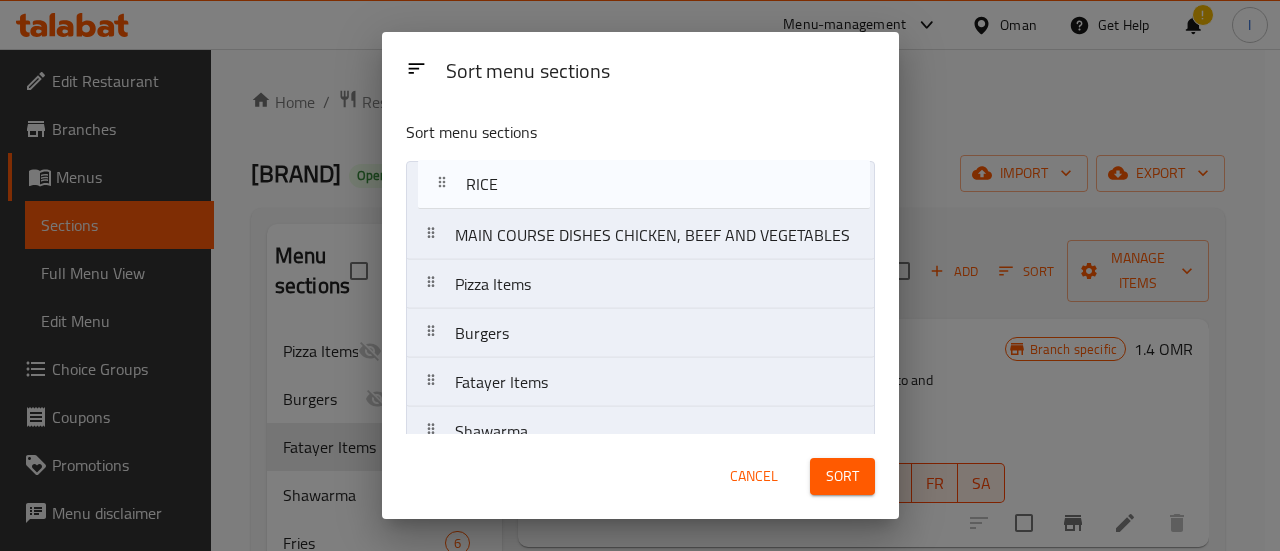 drag, startPoint x: 596, startPoint y: 223, endPoint x: 608, endPoint y: 169, distance: 55.31727 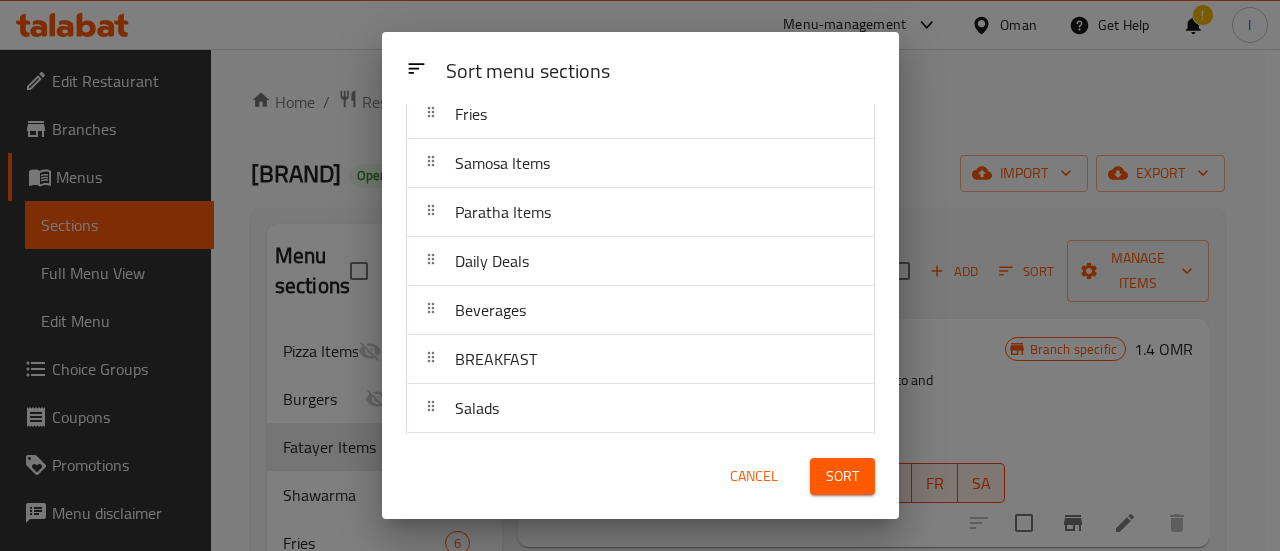 scroll, scrollTop: 266, scrollLeft: 0, axis: vertical 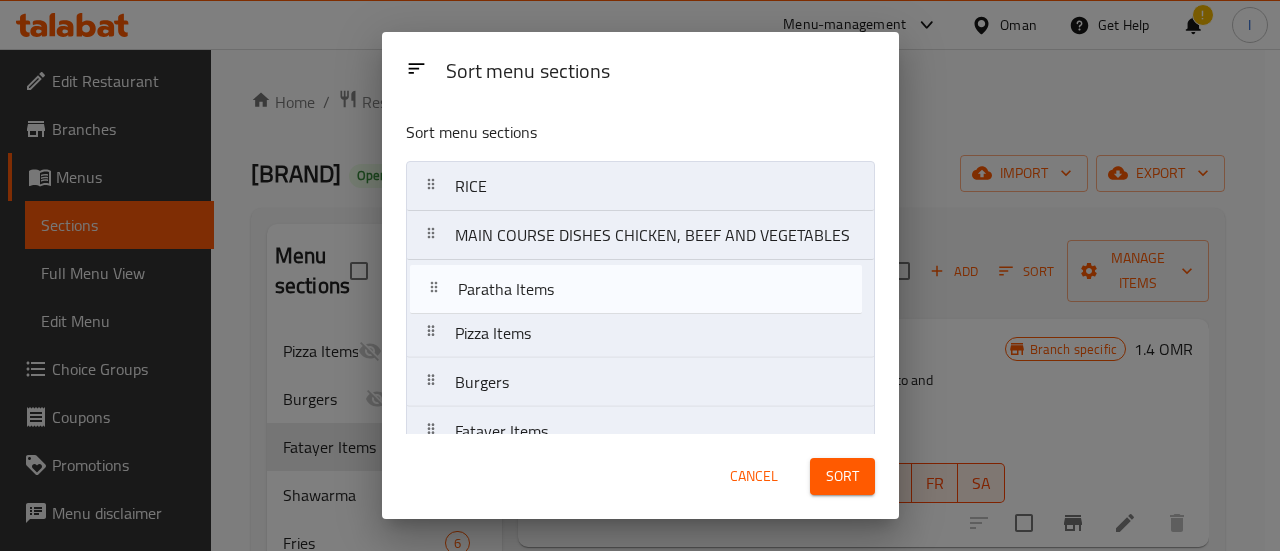 drag, startPoint x: 571, startPoint y: 320, endPoint x: 576, endPoint y: 293, distance: 27.45906 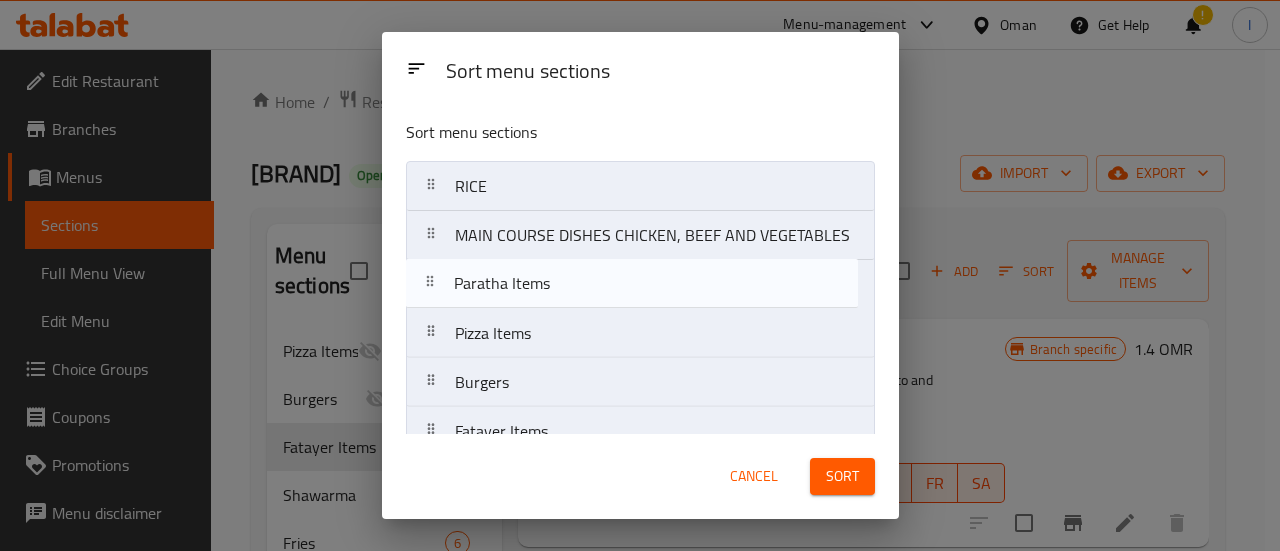 scroll, scrollTop: 466, scrollLeft: 0, axis: vertical 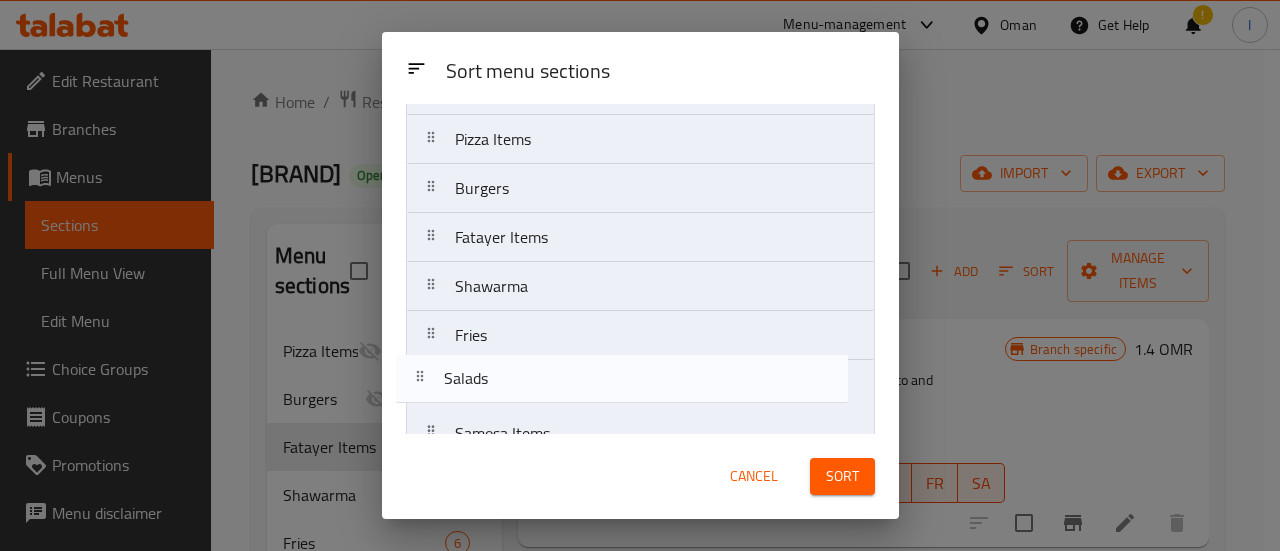 drag, startPoint x: 562, startPoint y: 321, endPoint x: 554, endPoint y: 383, distance: 62.514 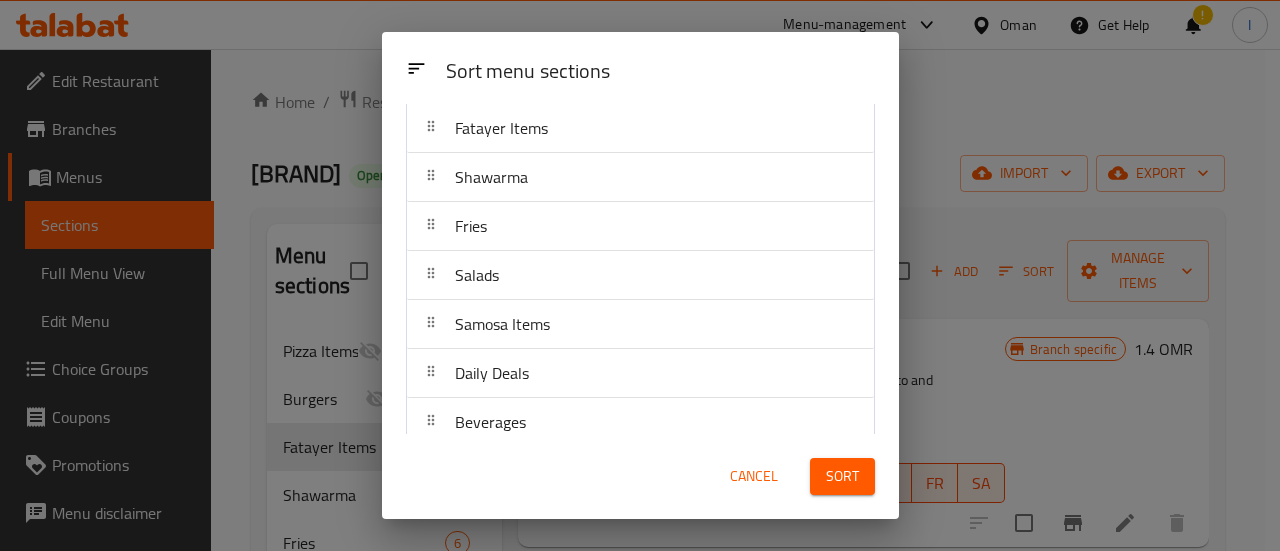 scroll, scrollTop: 466, scrollLeft: 0, axis: vertical 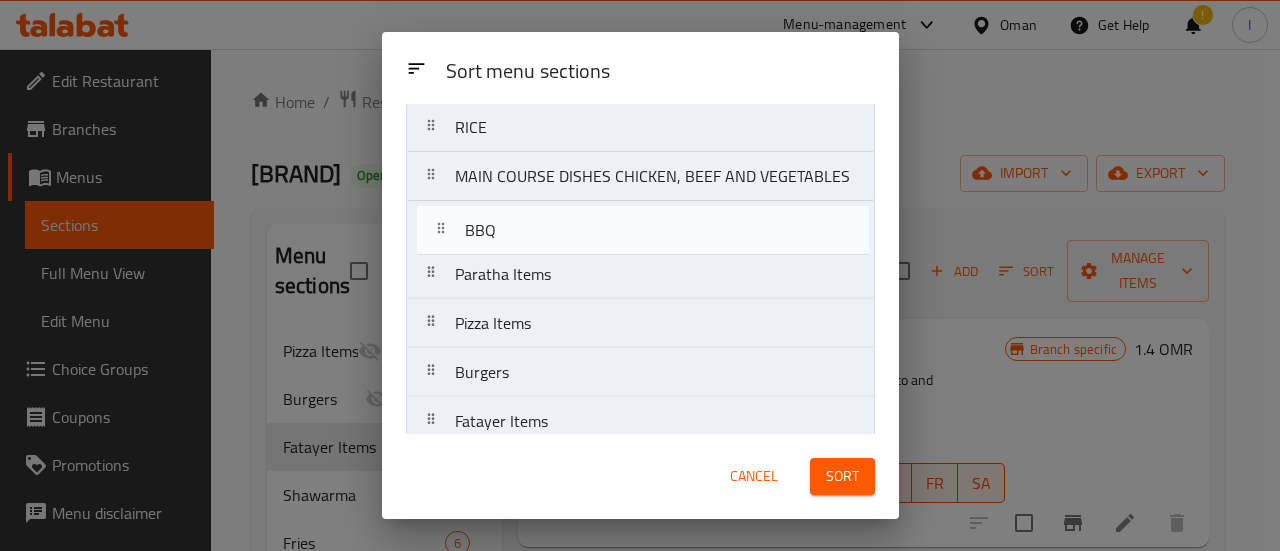 drag, startPoint x: 547, startPoint y: 364, endPoint x: 558, endPoint y: 224, distance: 140.43147 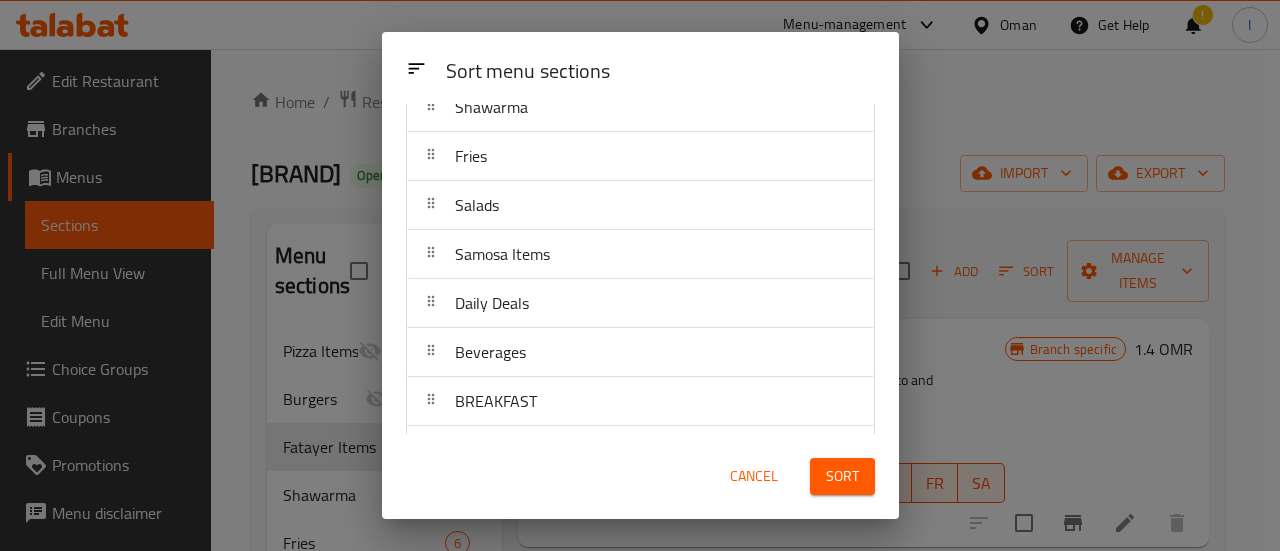 scroll, scrollTop: 466, scrollLeft: 0, axis: vertical 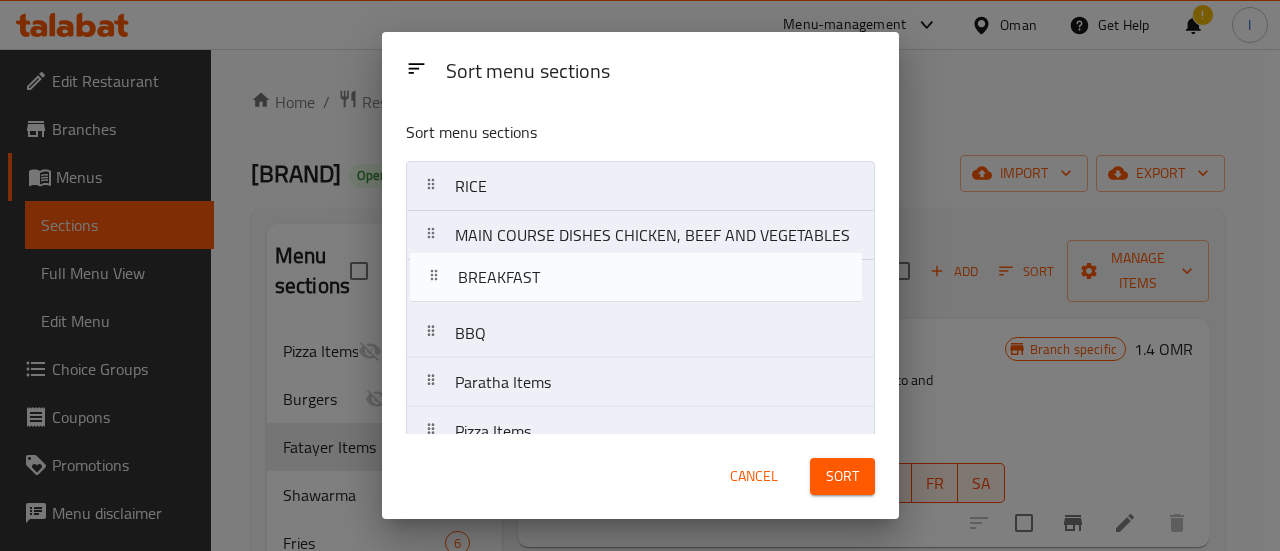 drag, startPoint x: 546, startPoint y: 362, endPoint x: 552, endPoint y: 280, distance: 82.219215 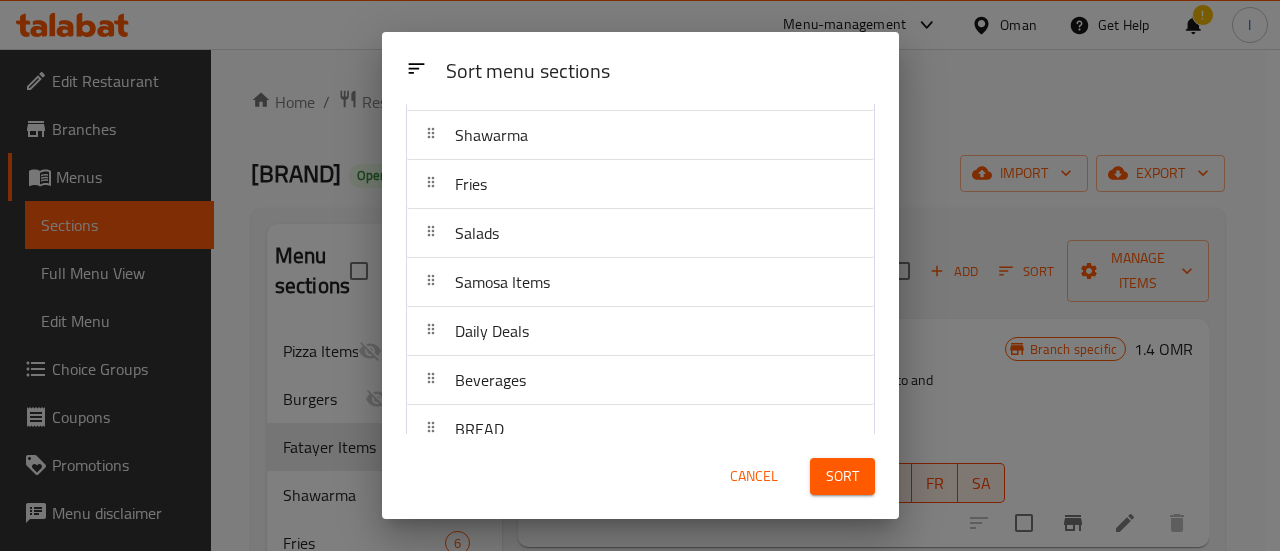 scroll, scrollTop: 466, scrollLeft: 0, axis: vertical 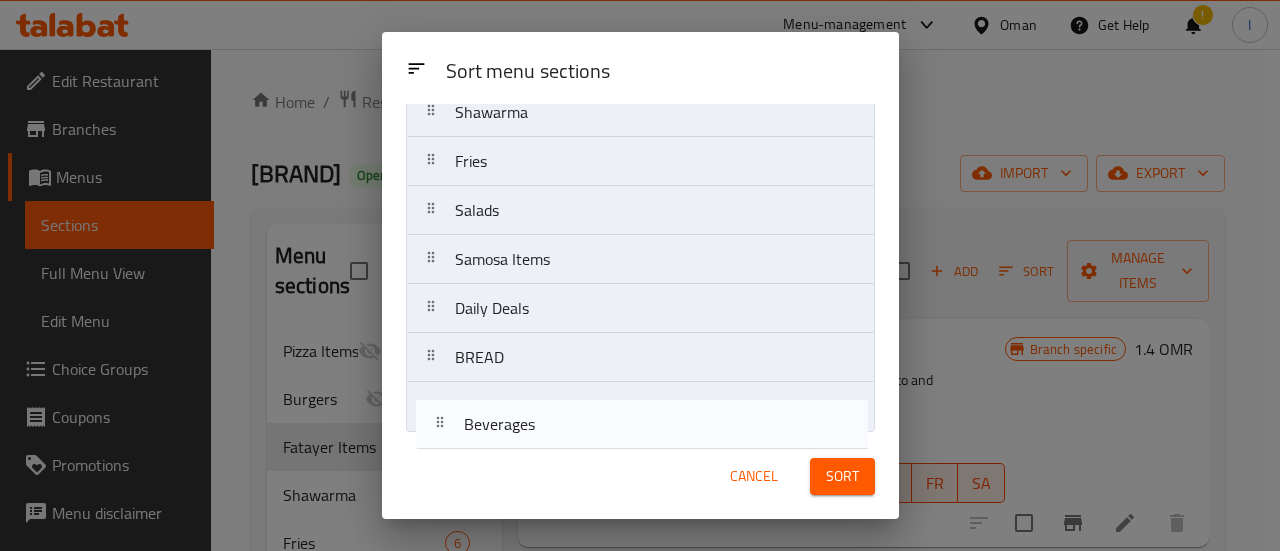 drag, startPoint x: 562, startPoint y: 371, endPoint x: 551, endPoint y: 415, distance: 45.35416 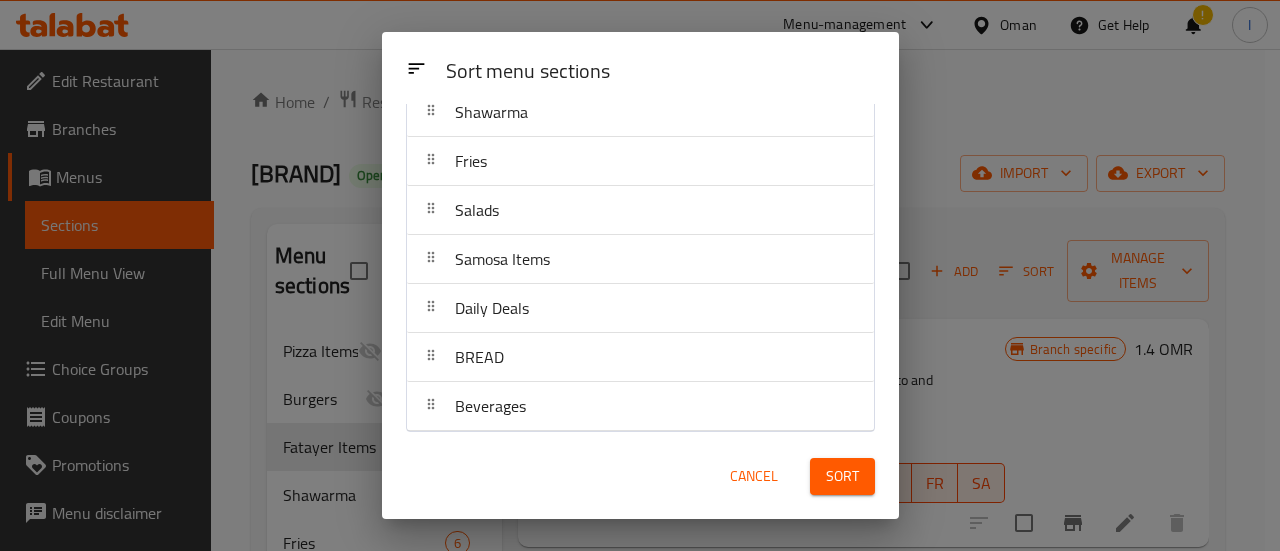 click on "Sort" at bounding box center (842, 476) 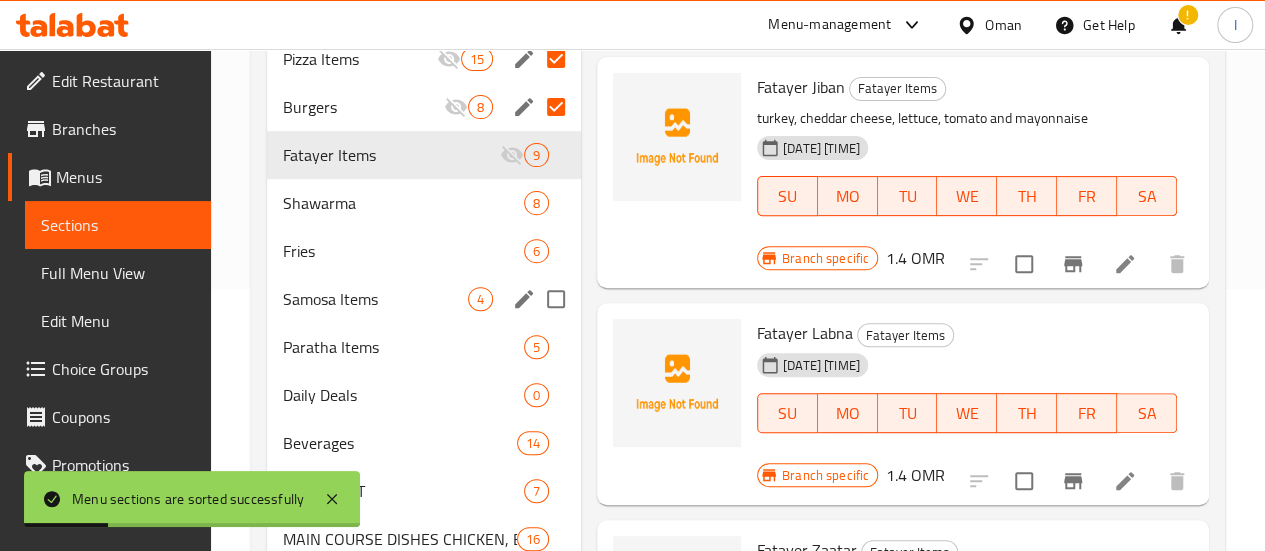 scroll, scrollTop: 259, scrollLeft: 0, axis: vertical 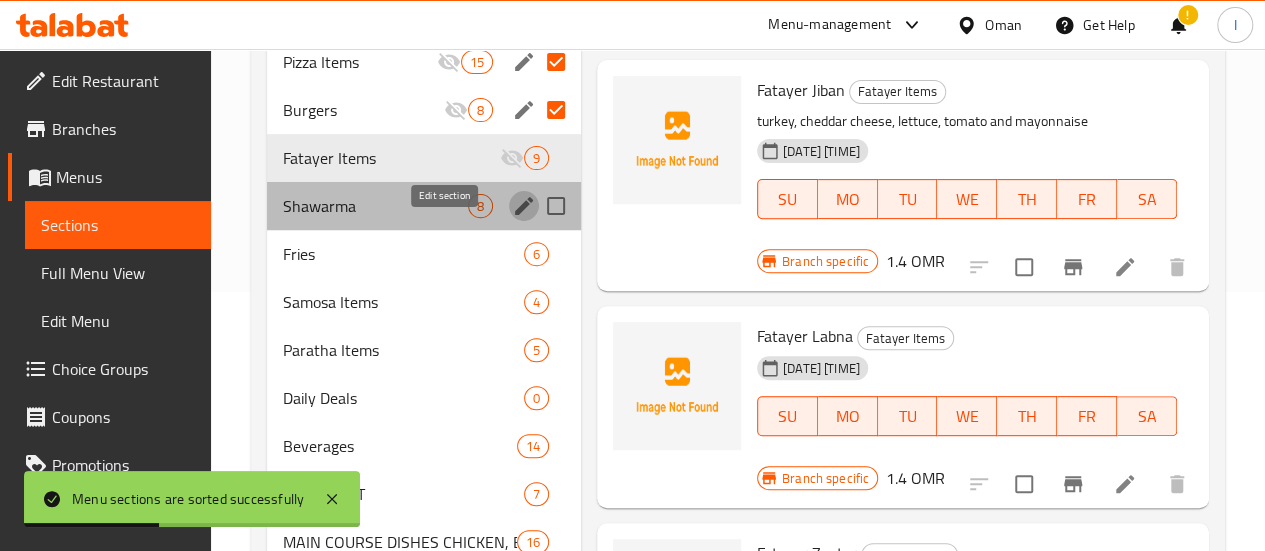 click 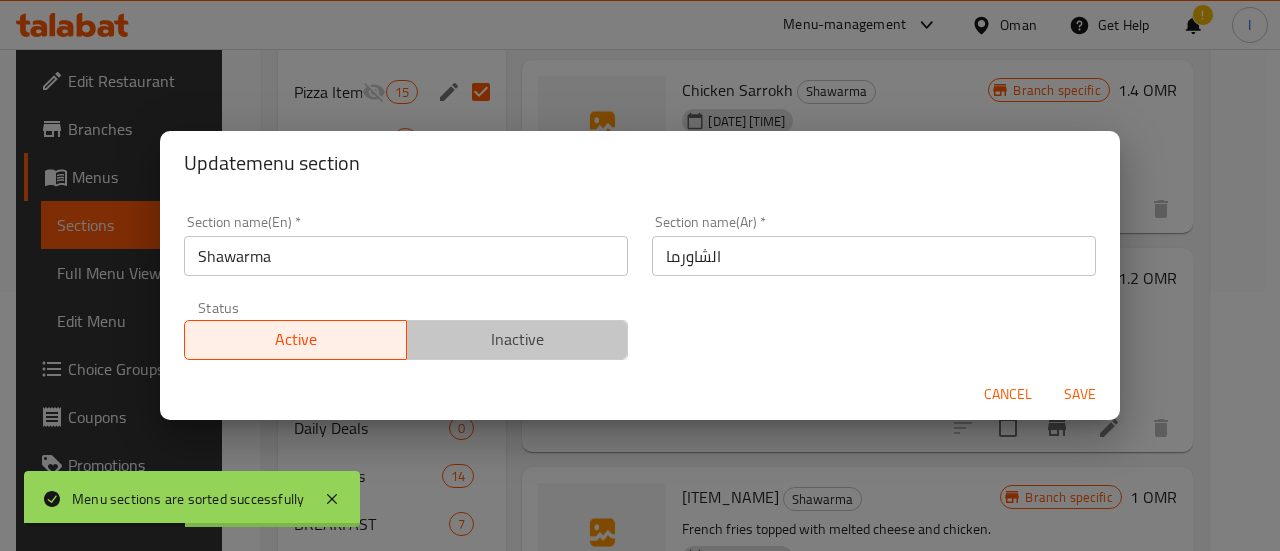 drag, startPoint x: 528, startPoint y: 355, endPoint x: 558, endPoint y: 370, distance: 33.54102 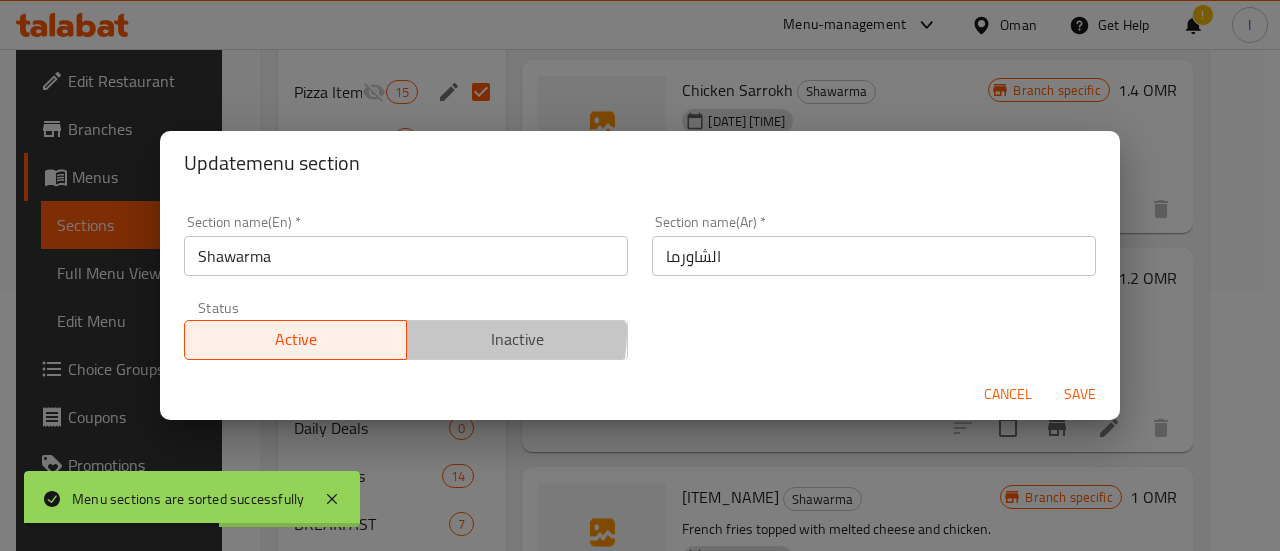 drag, startPoint x: 455, startPoint y: 333, endPoint x: 756, endPoint y: 337, distance: 301.02658 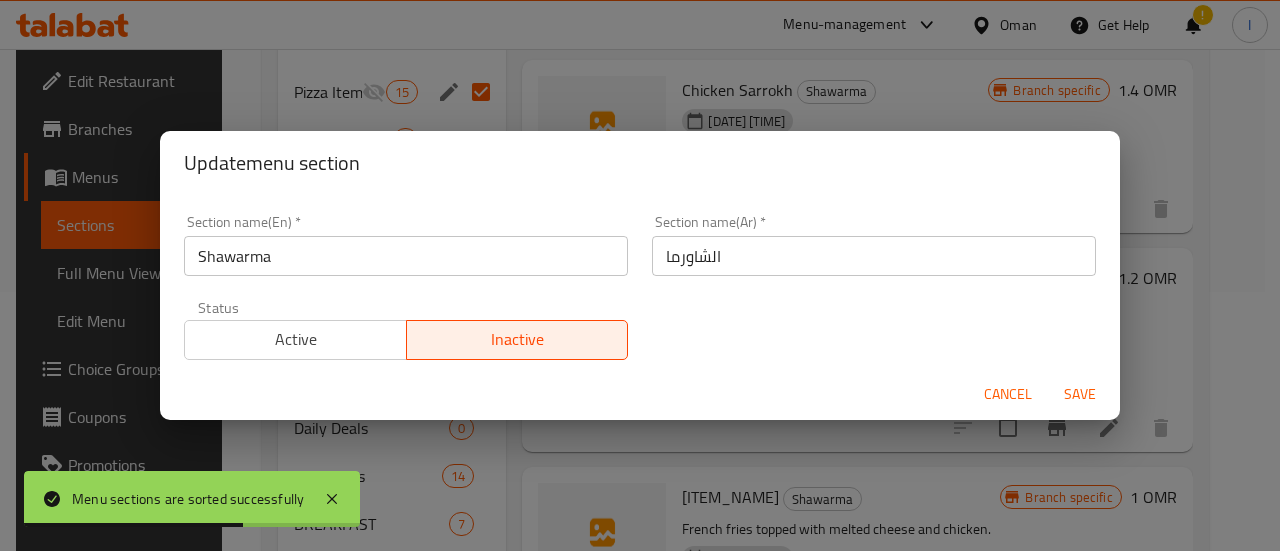 click on "Save" at bounding box center [1080, 394] 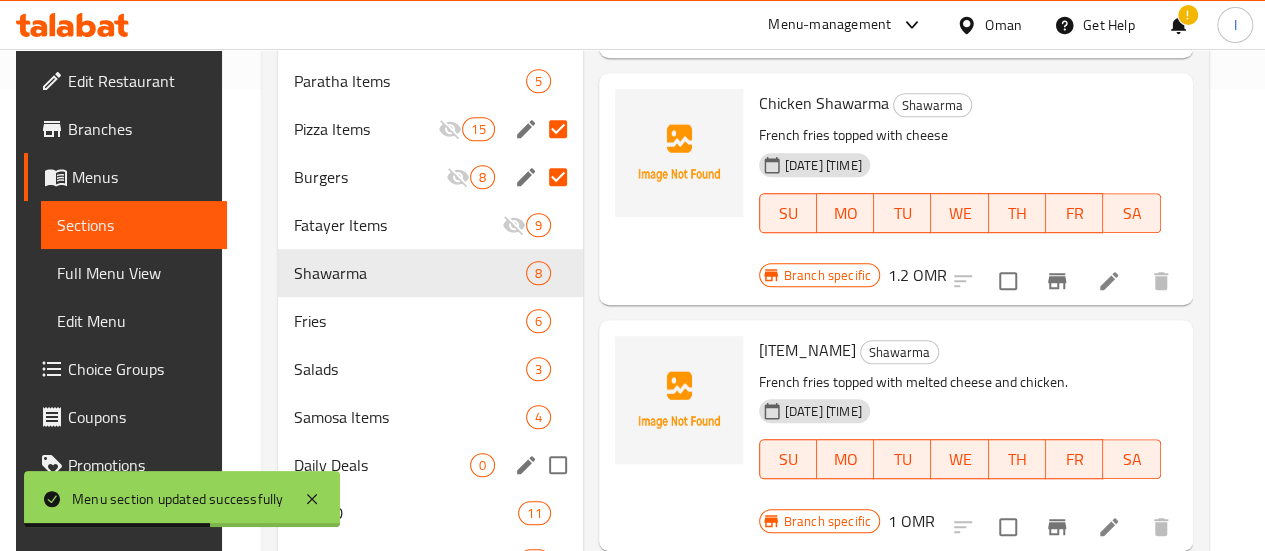 scroll, scrollTop: 500, scrollLeft: 0, axis: vertical 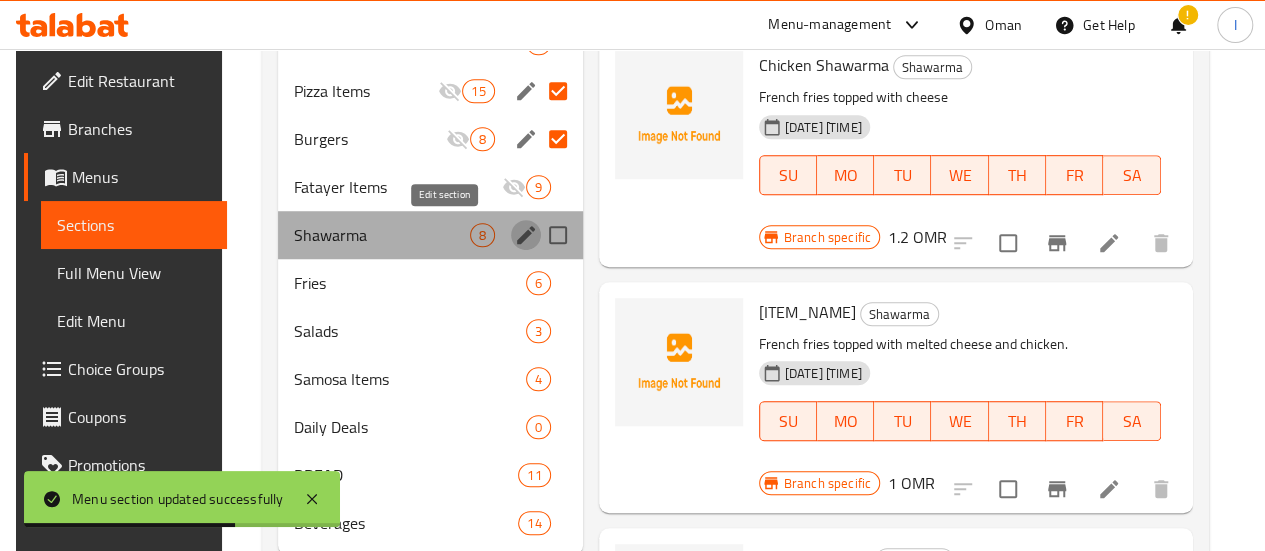 click at bounding box center [526, 235] 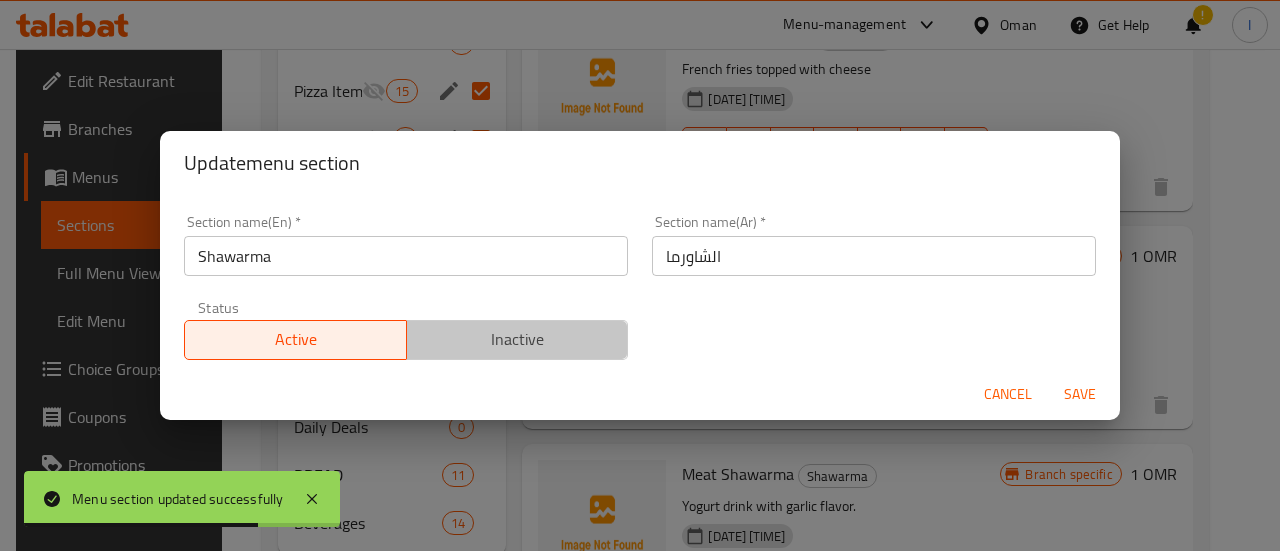 drag, startPoint x: 544, startPoint y: 348, endPoint x: 572, endPoint y: 353, distance: 28.442924 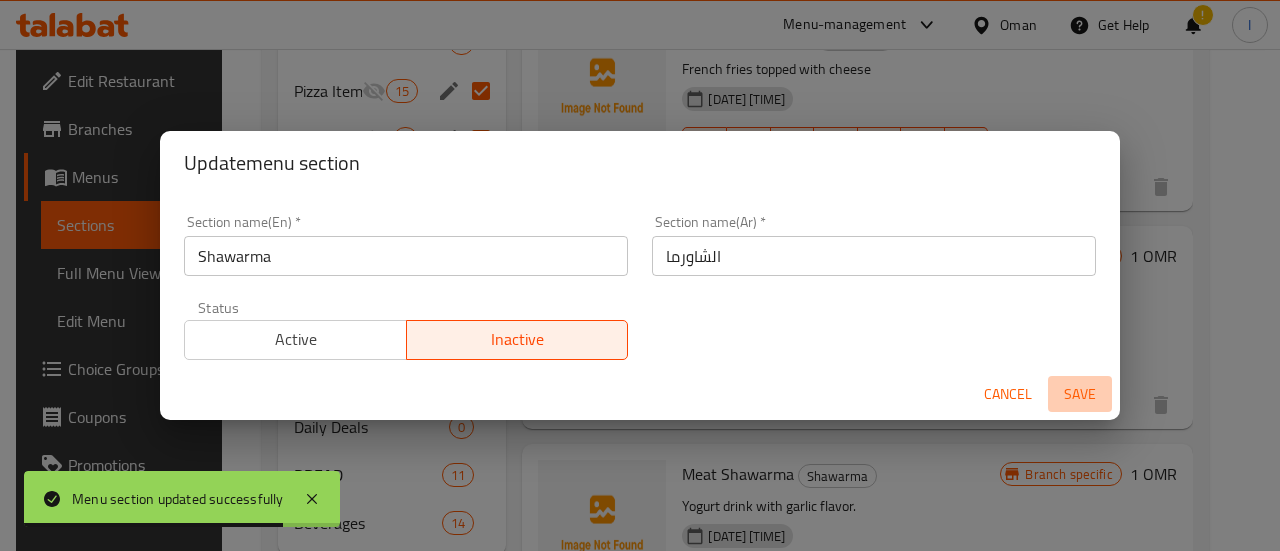 click on "Save" at bounding box center (1080, 394) 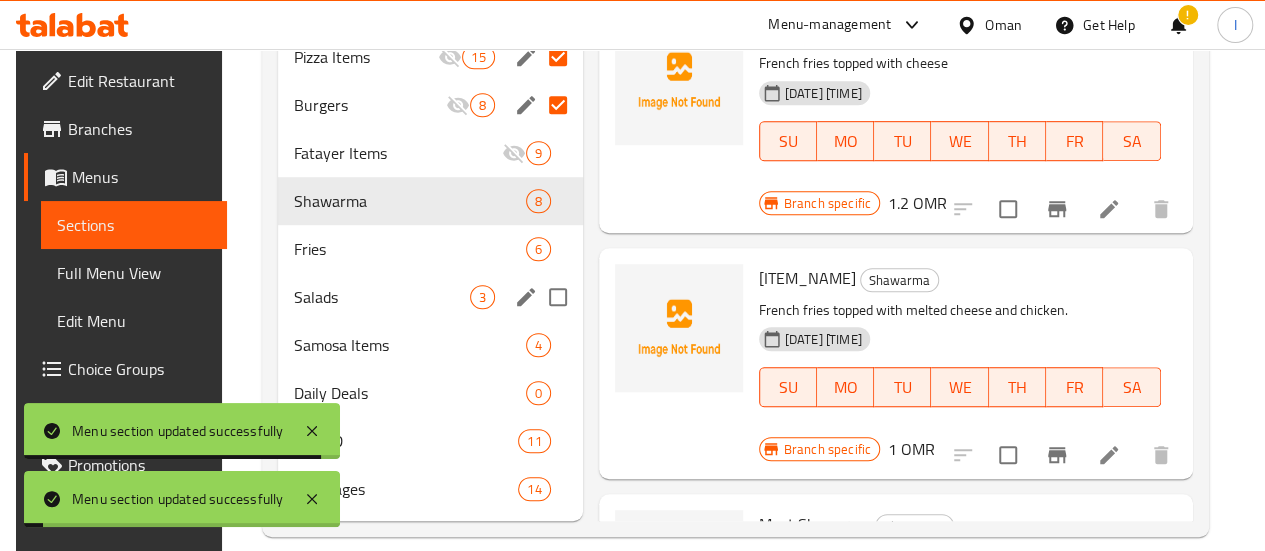 scroll, scrollTop: 559, scrollLeft: 0, axis: vertical 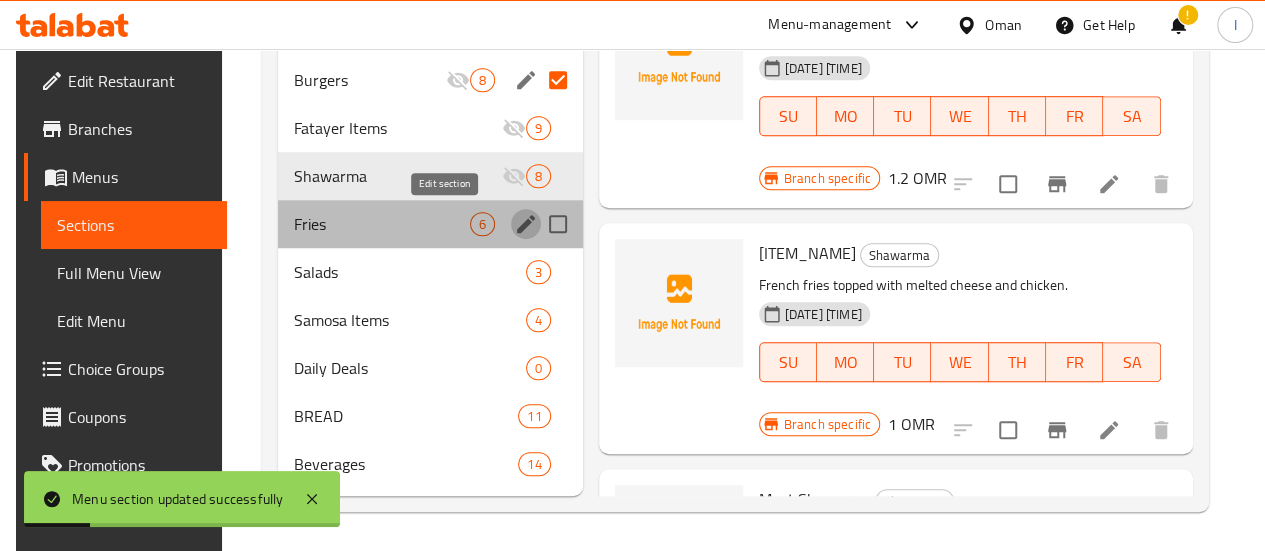 click 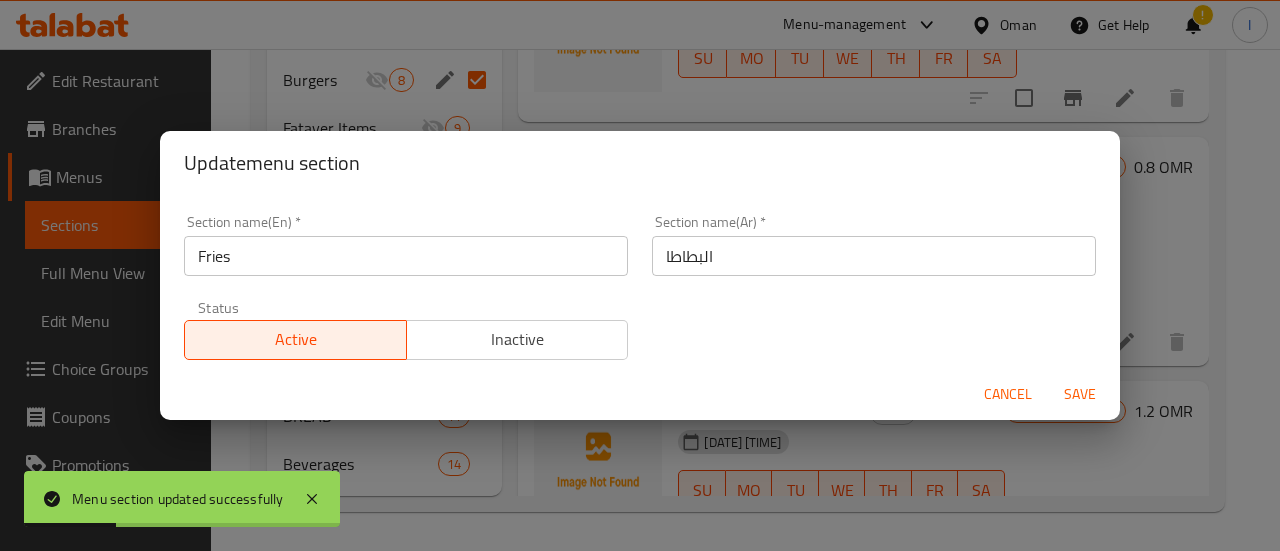 drag, startPoint x: 561, startPoint y: 353, endPoint x: 576, endPoint y: 353, distance: 15 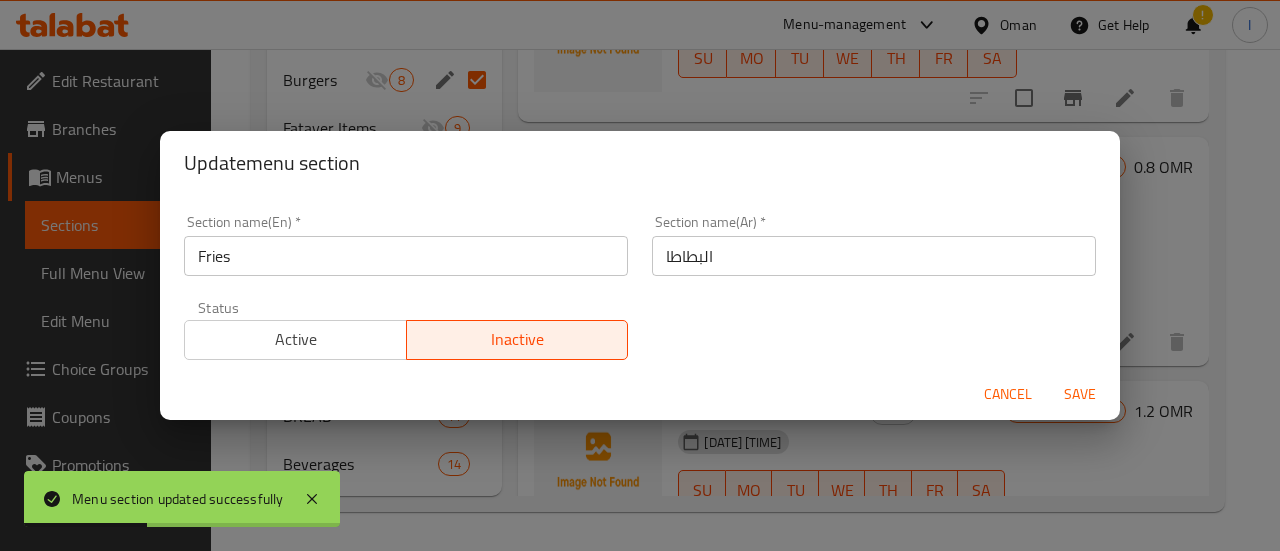 click on "Save" at bounding box center [1080, 394] 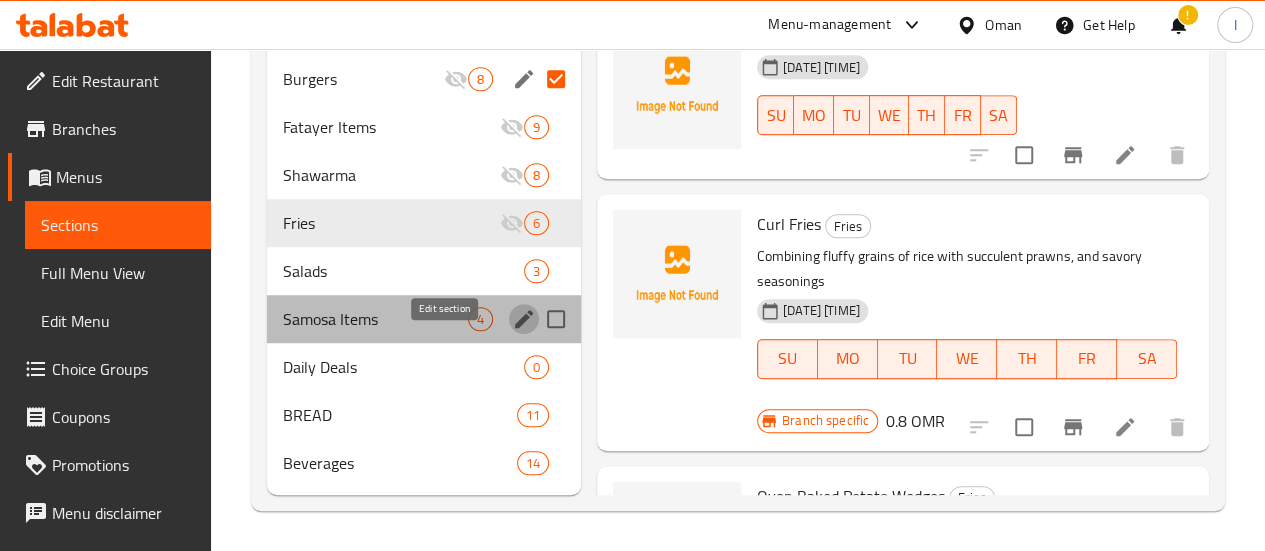 click 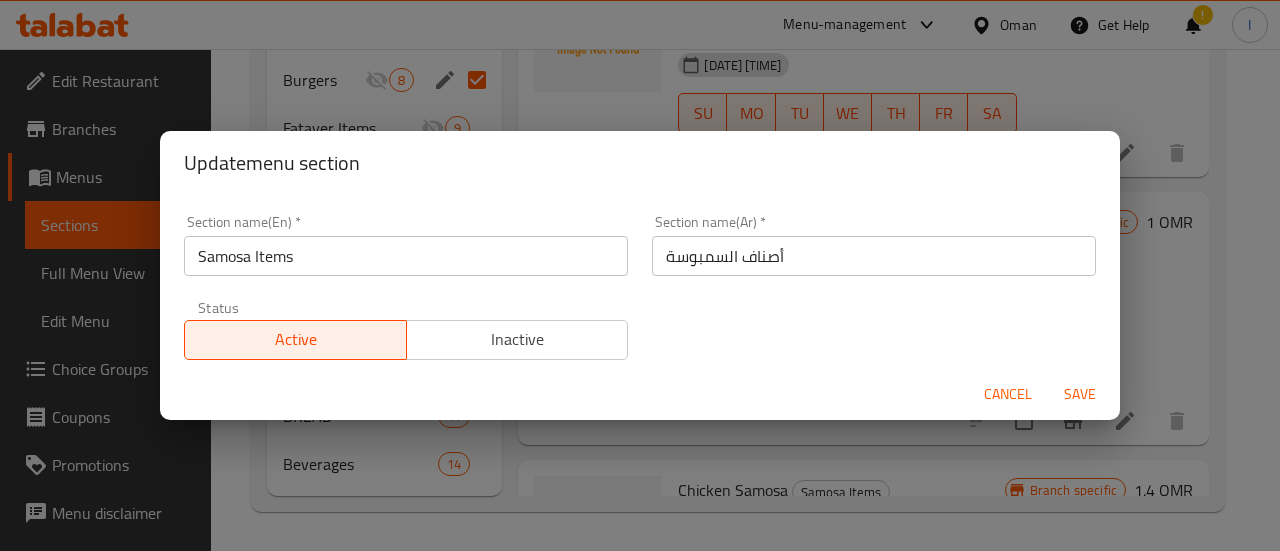 drag, startPoint x: 518, startPoint y: 335, endPoint x: 681, endPoint y: 371, distance: 166.92813 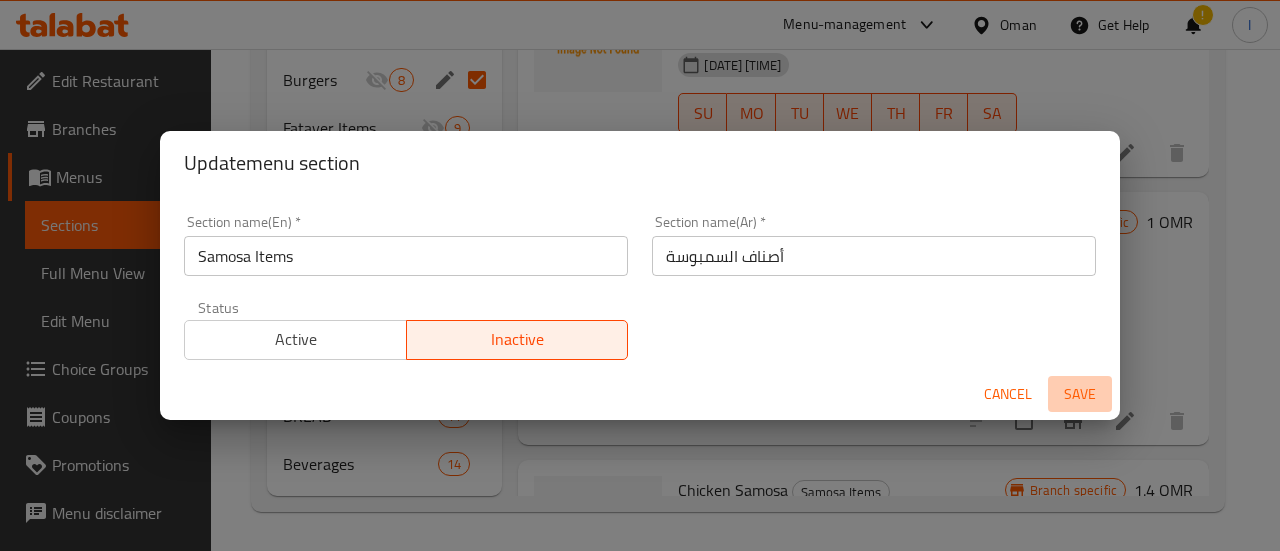 drag, startPoint x: 1075, startPoint y: 406, endPoint x: 1064, endPoint y: 402, distance: 11.7046995 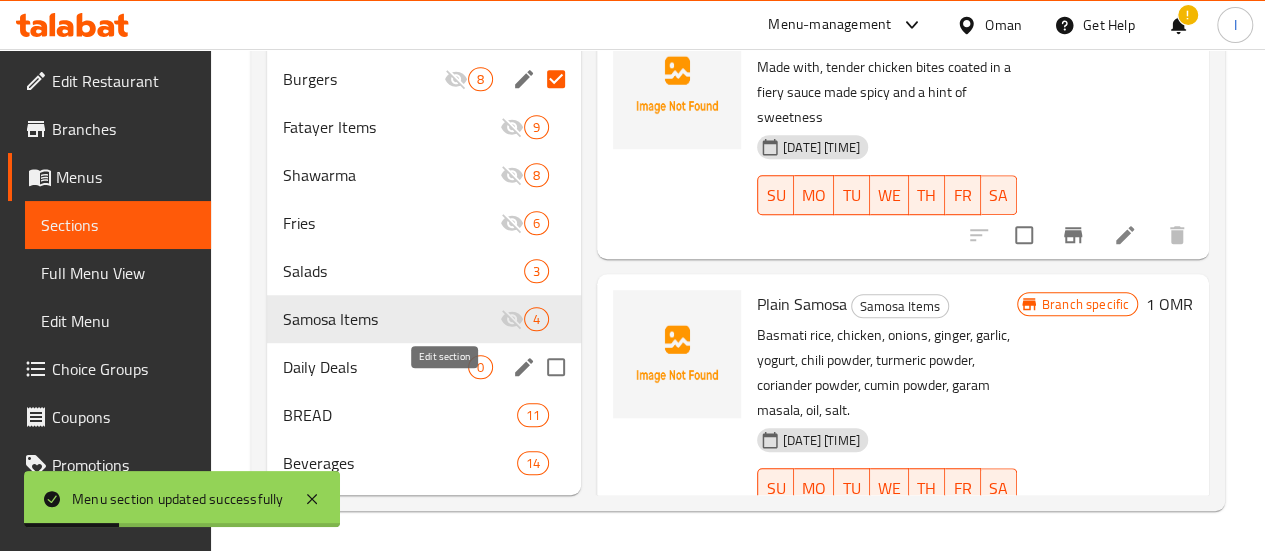 click 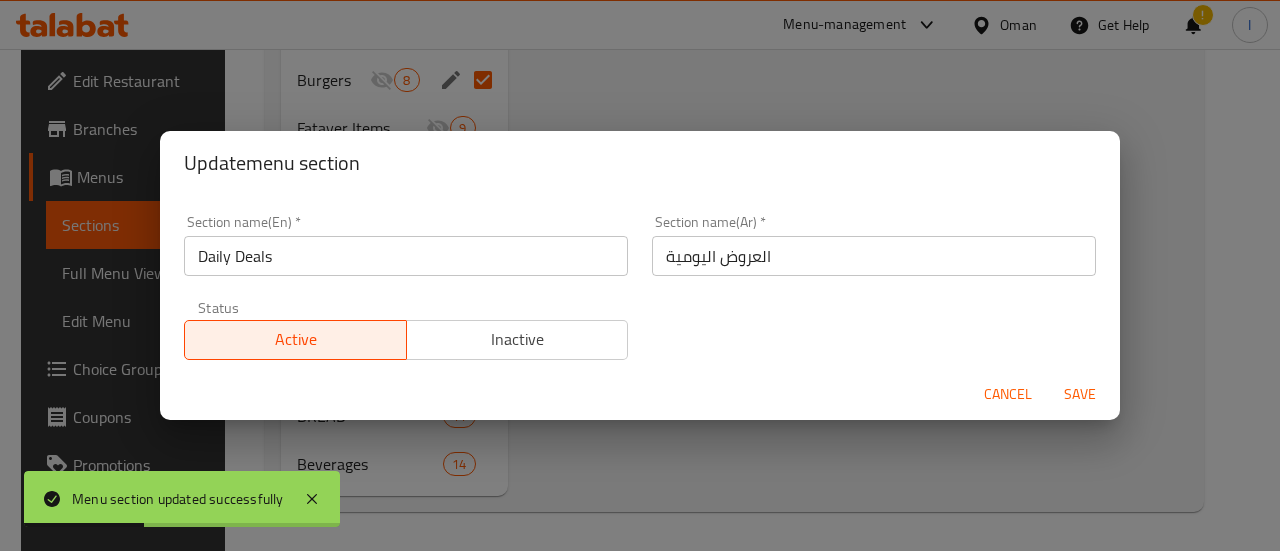 click on "Inactive" at bounding box center [518, 339] 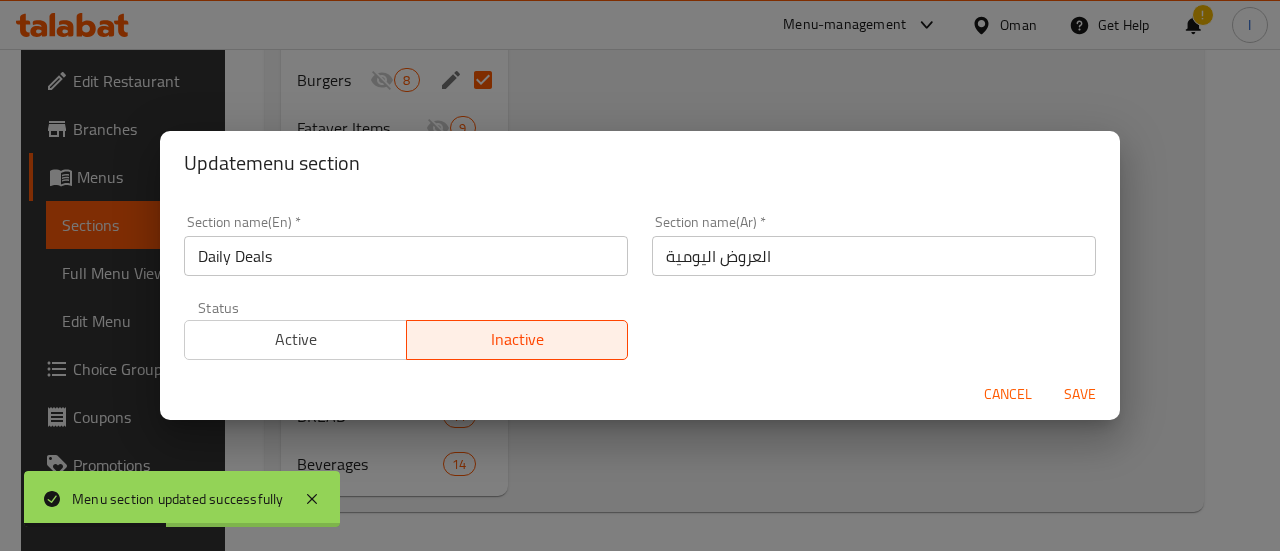 click on "Save" at bounding box center (1080, 394) 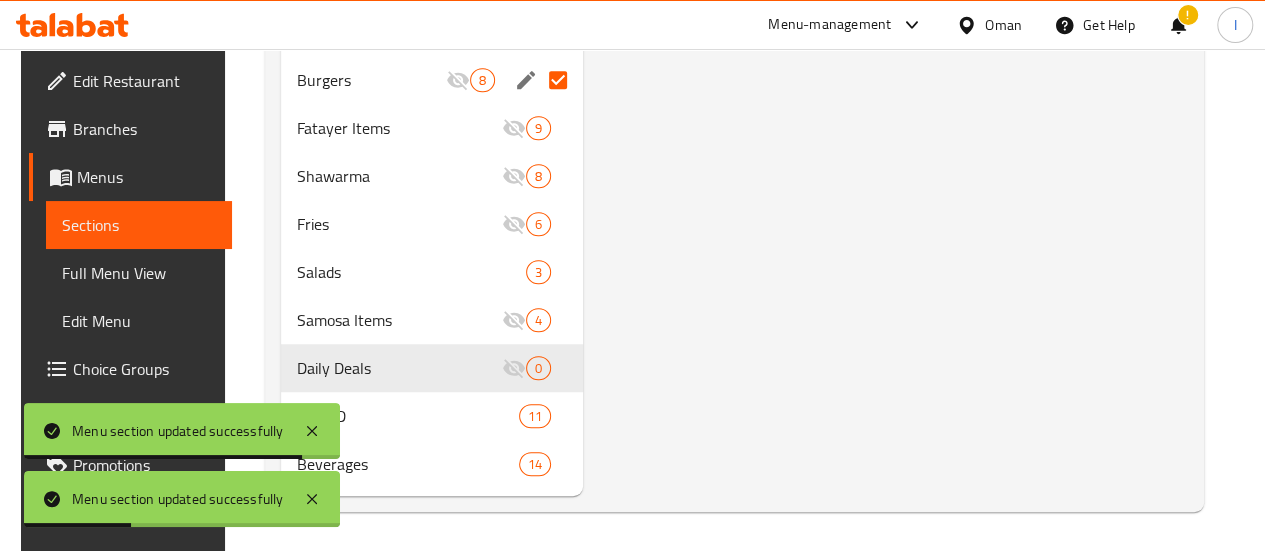 drag, startPoint x: 731, startPoint y: 346, endPoint x: 670, endPoint y: 361, distance: 62.817196 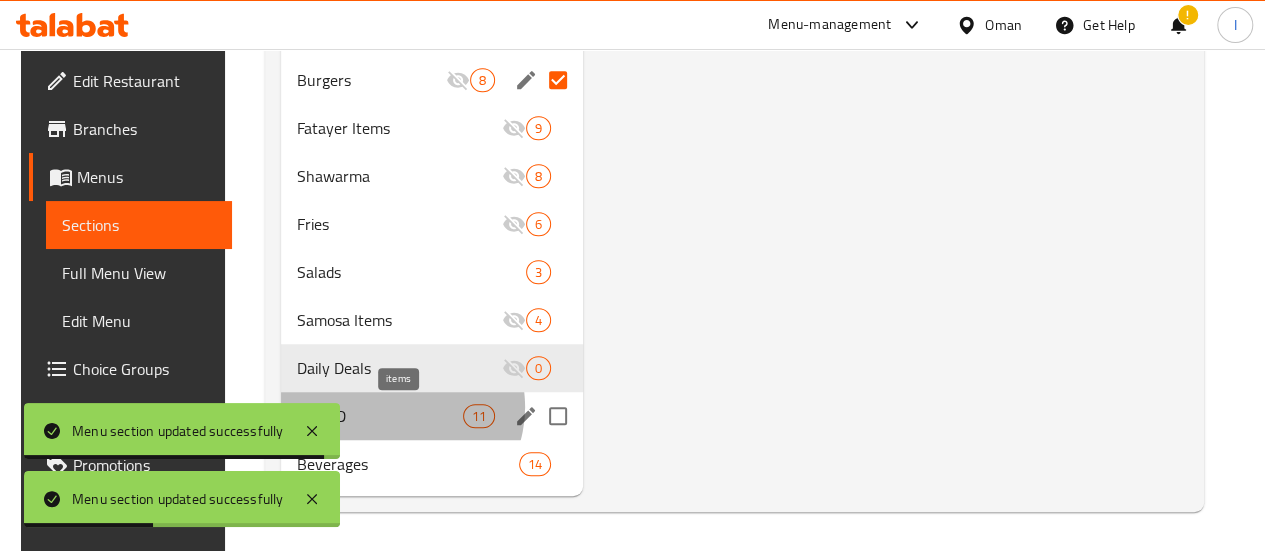 click on "11" at bounding box center (479, 416) 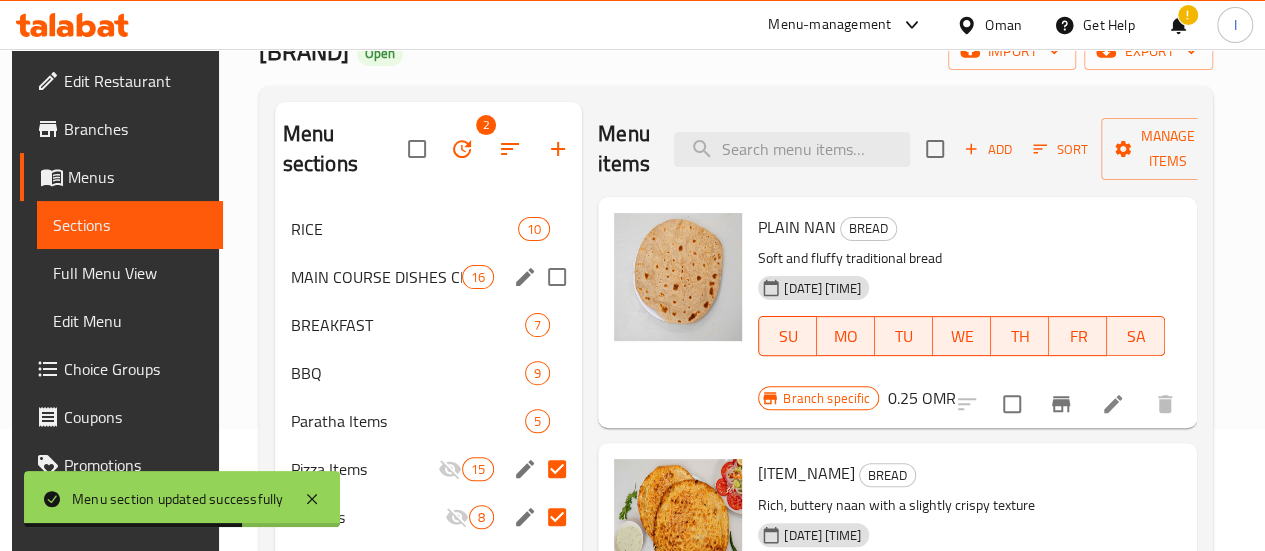 scroll, scrollTop: 159, scrollLeft: 0, axis: vertical 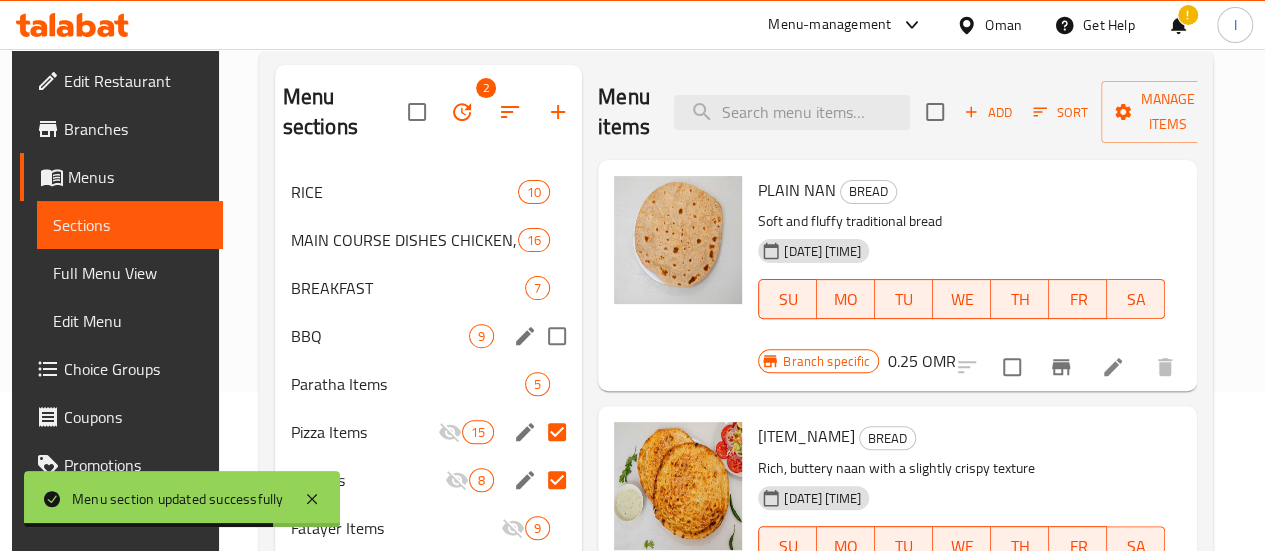 click on "BBQ 9" at bounding box center [429, 336] 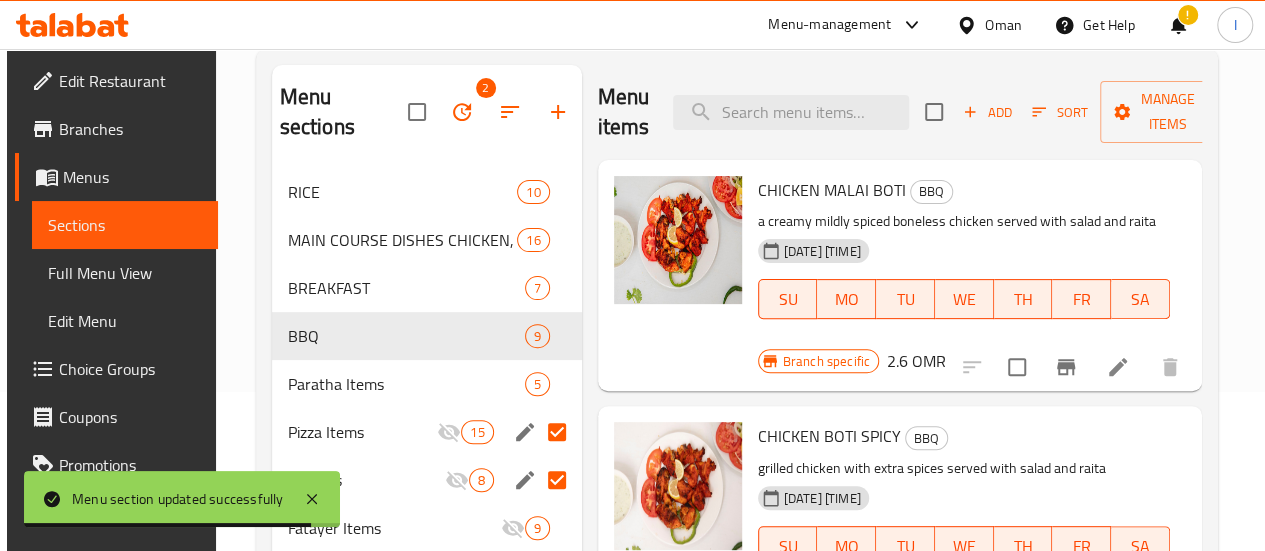 scroll, scrollTop: 200, scrollLeft: 0, axis: vertical 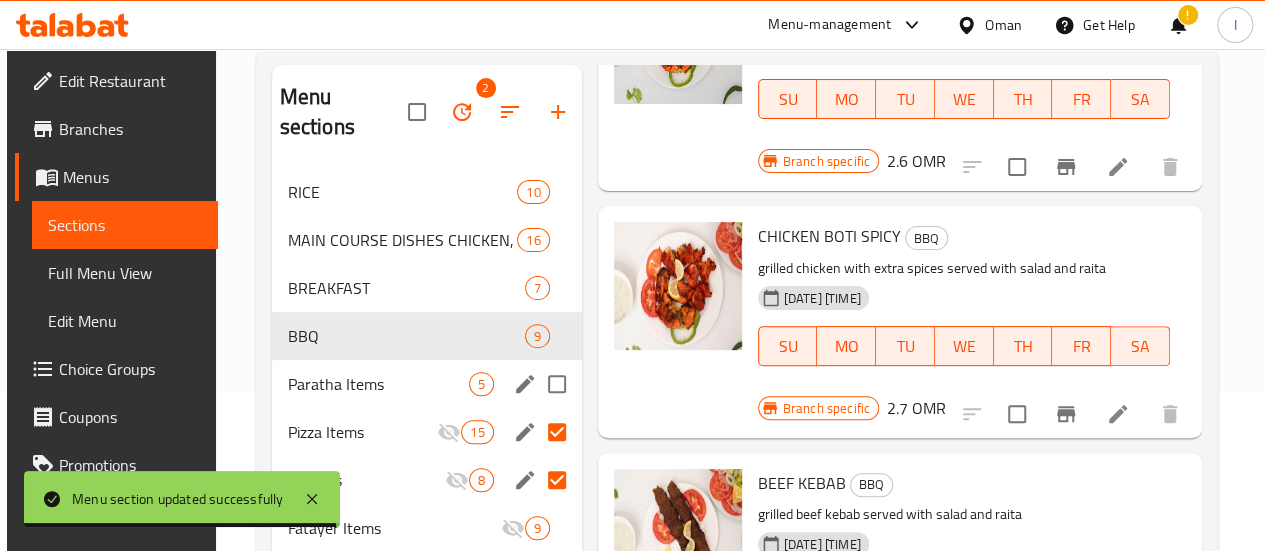 click on "Paratha Items 5" at bounding box center [427, 384] 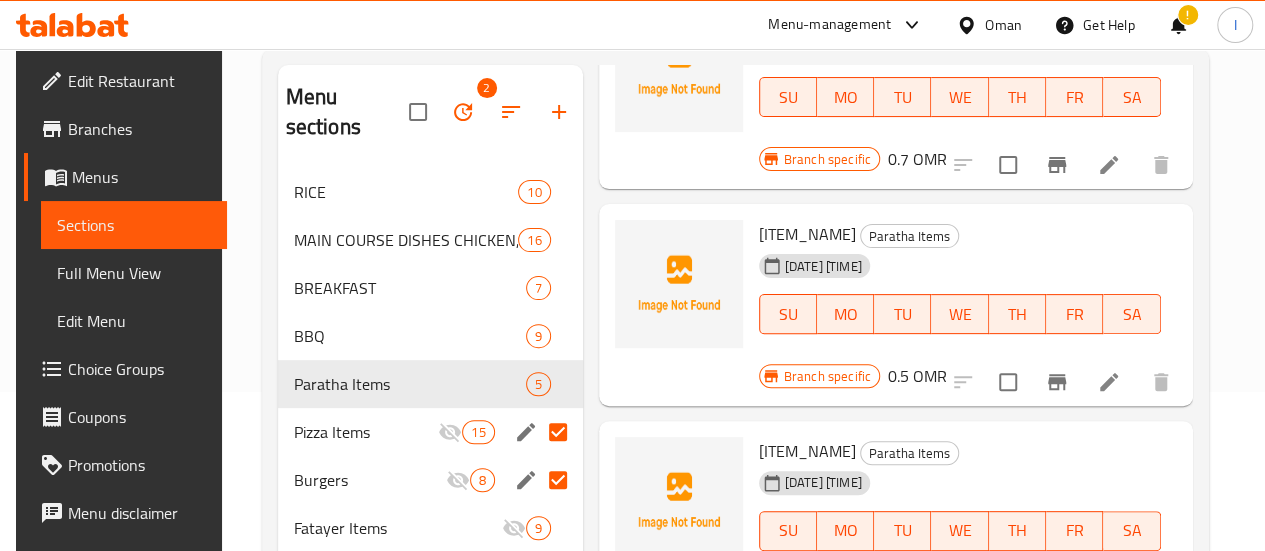 scroll, scrollTop: 192, scrollLeft: 0, axis: vertical 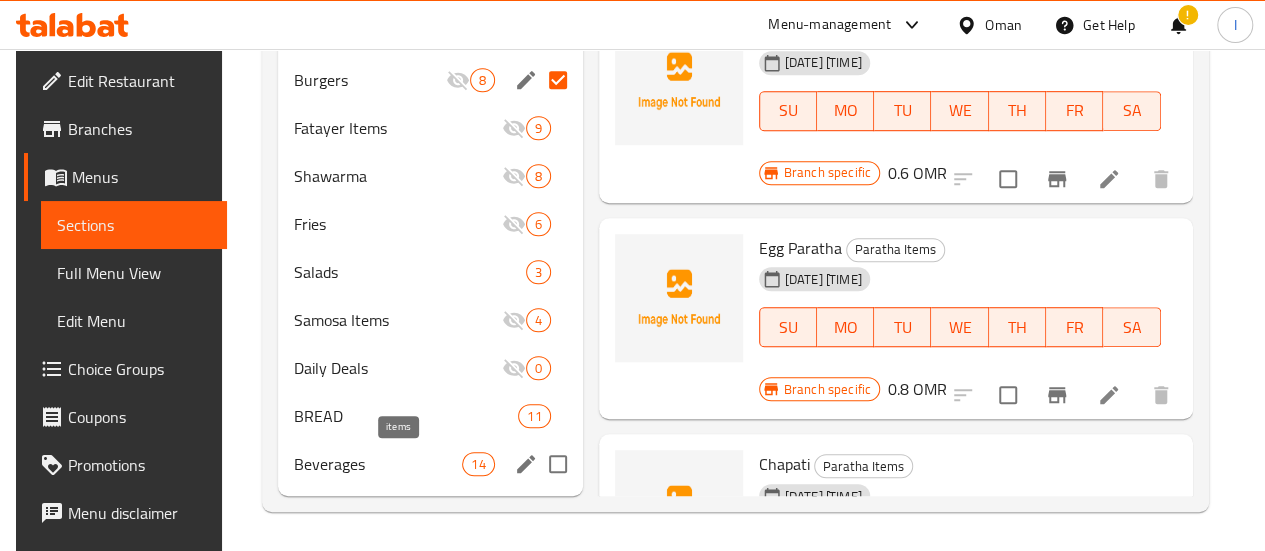 click on "14" at bounding box center [478, 464] 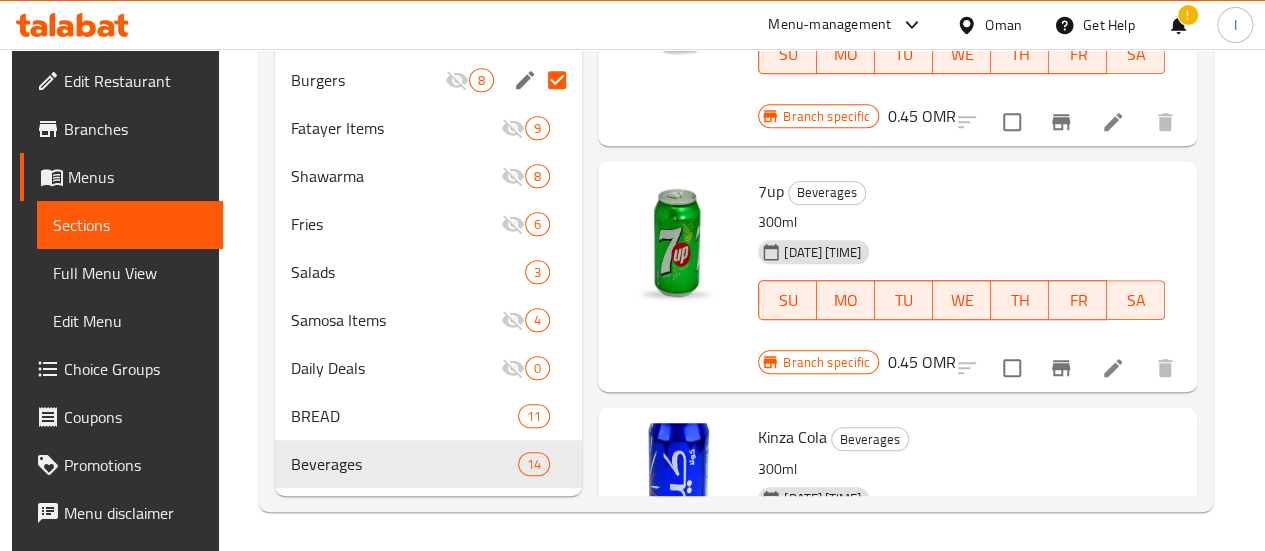 scroll, scrollTop: 0, scrollLeft: 0, axis: both 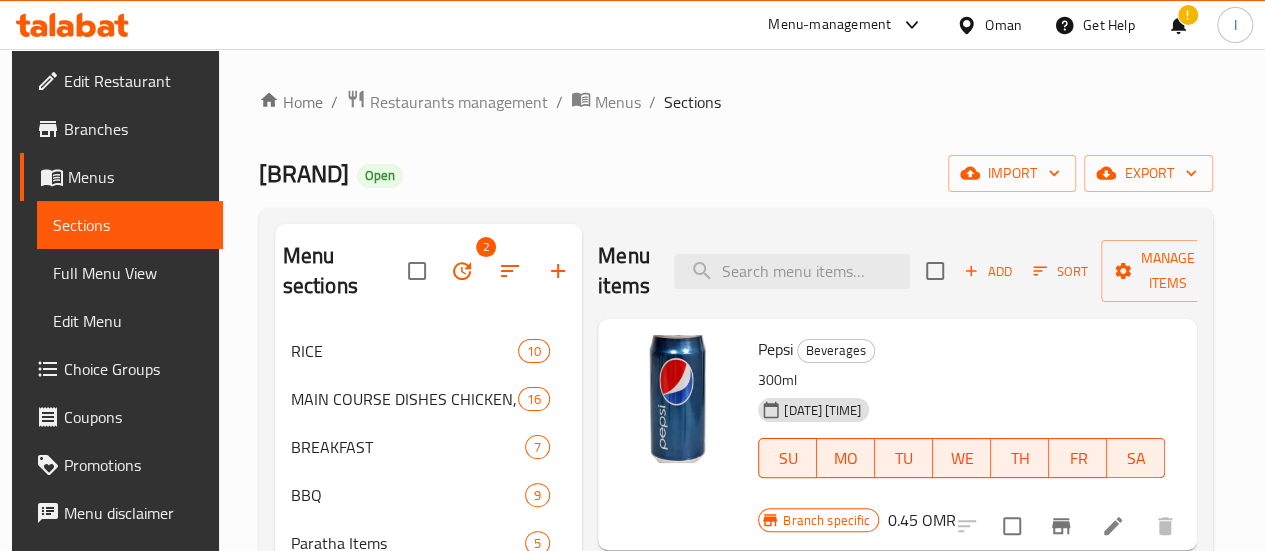 click on "Sections" at bounding box center [130, 225] 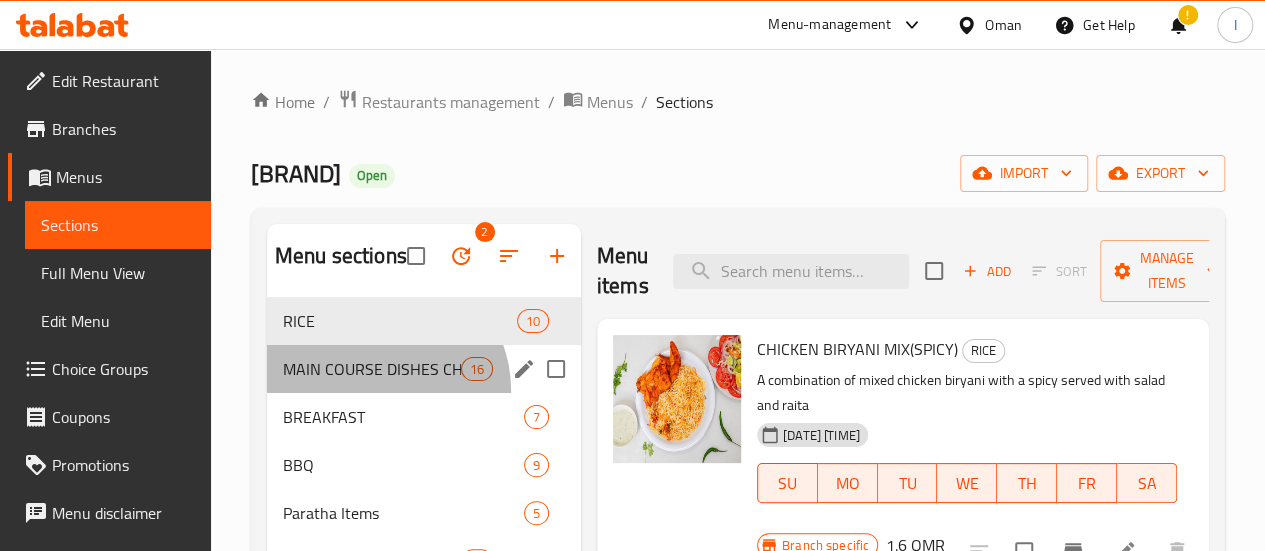 click on "MAIN COURSE DISHES CHICKEN, BEEF AND VEGETABLES 16" at bounding box center [424, 369] 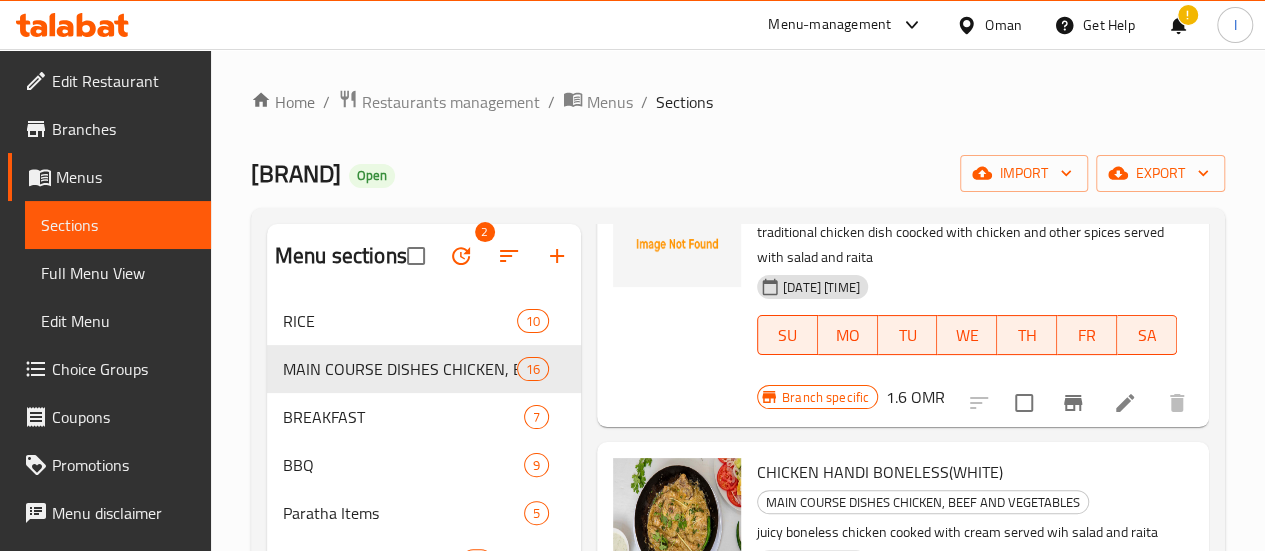 scroll, scrollTop: 1300, scrollLeft: 0, axis: vertical 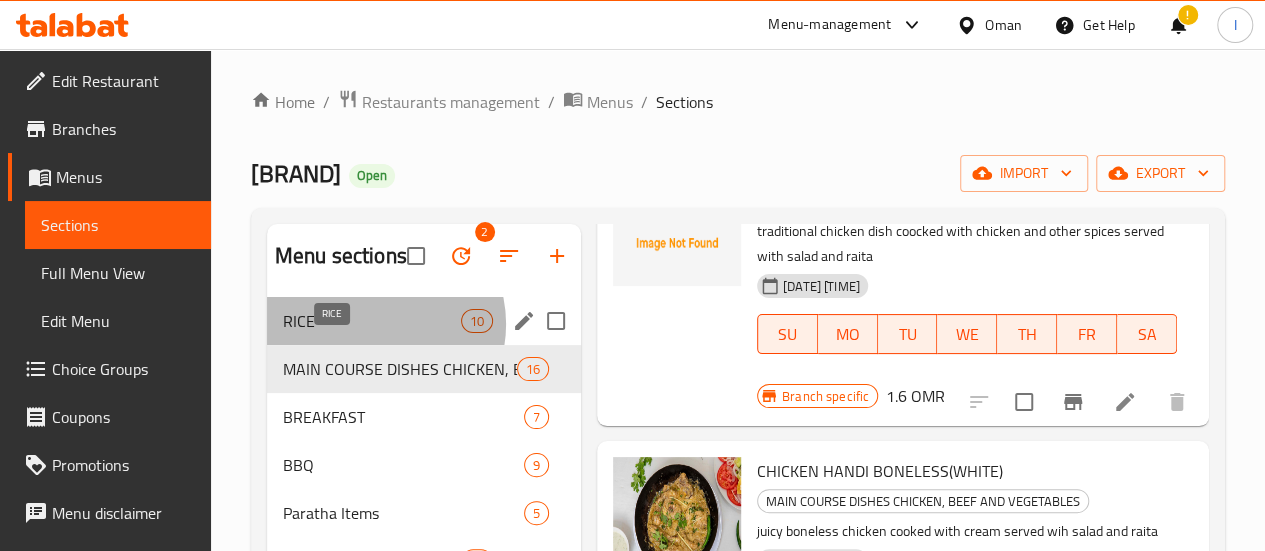click on "RICE" at bounding box center (372, 321) 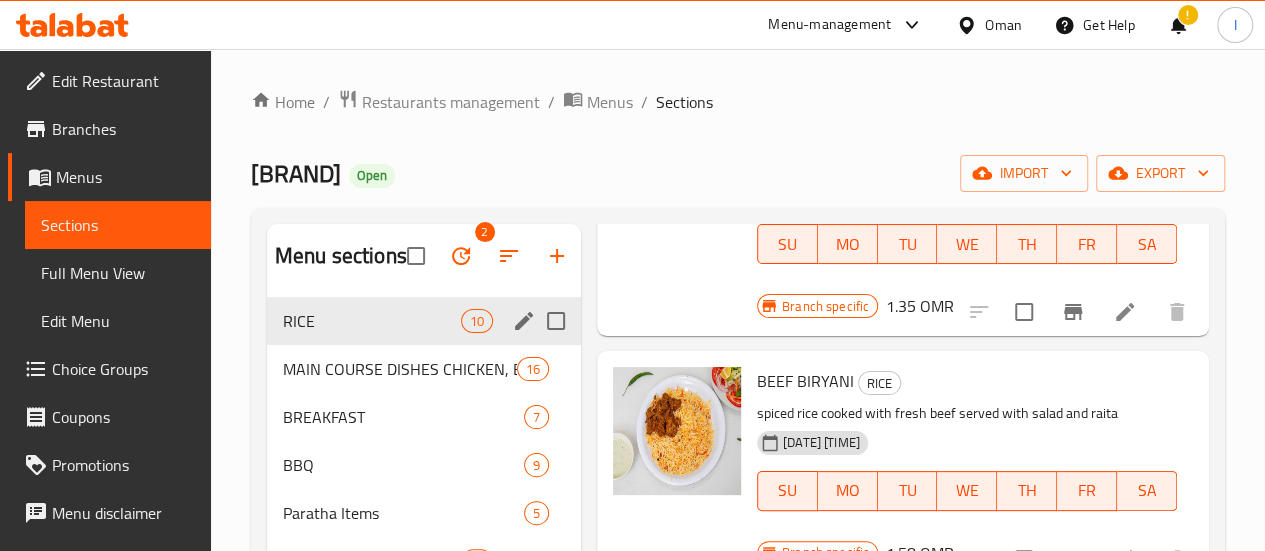 click on "RICE" at bounding box center (372, 321) 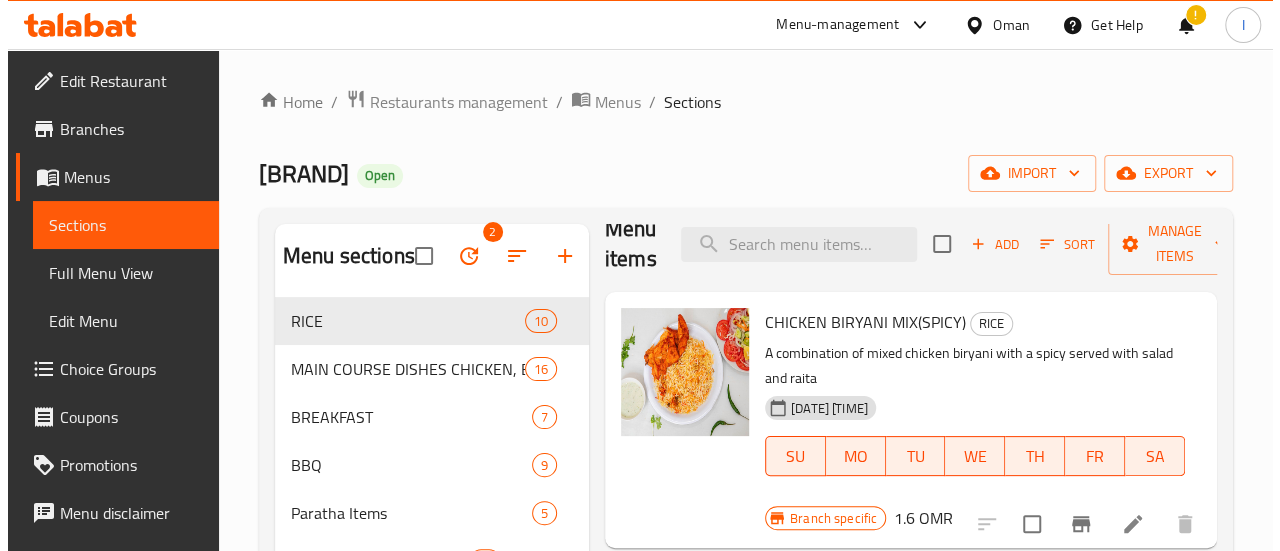 scroll, scrollTop: 0, scrollLeft: 0, axis: both 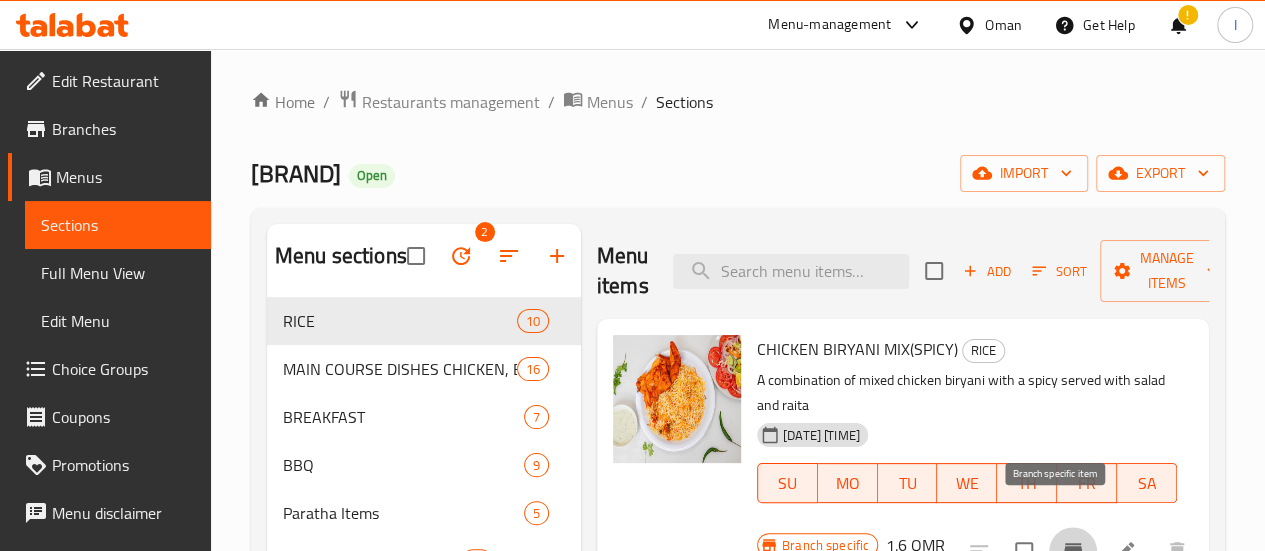 click 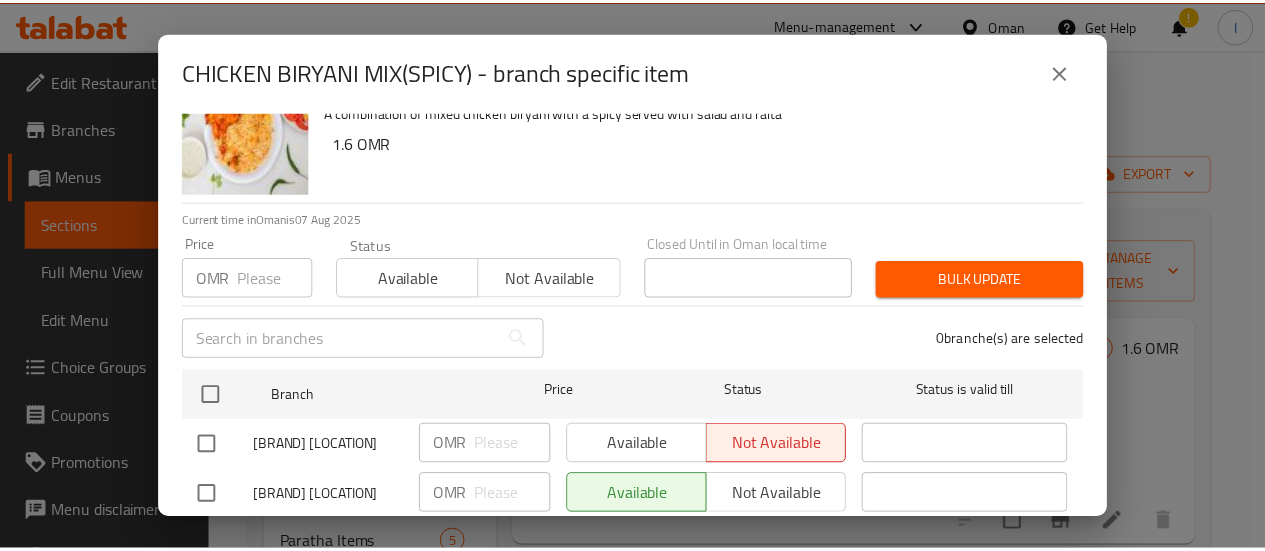 scroll, scrollTop: 140, scrollLeft: 0, axis: vertical 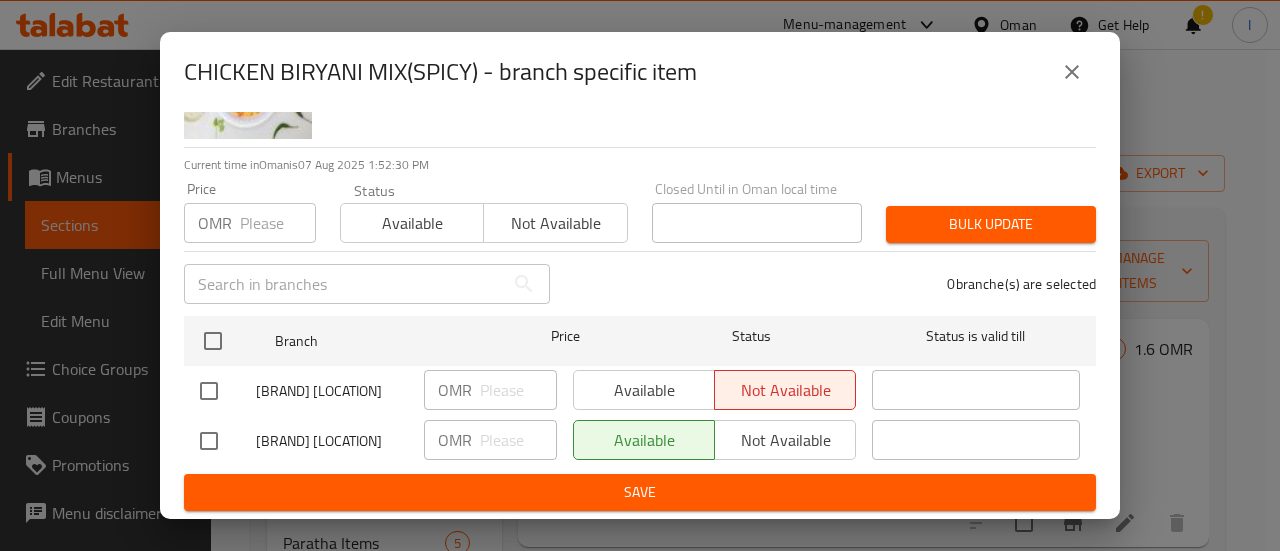 click 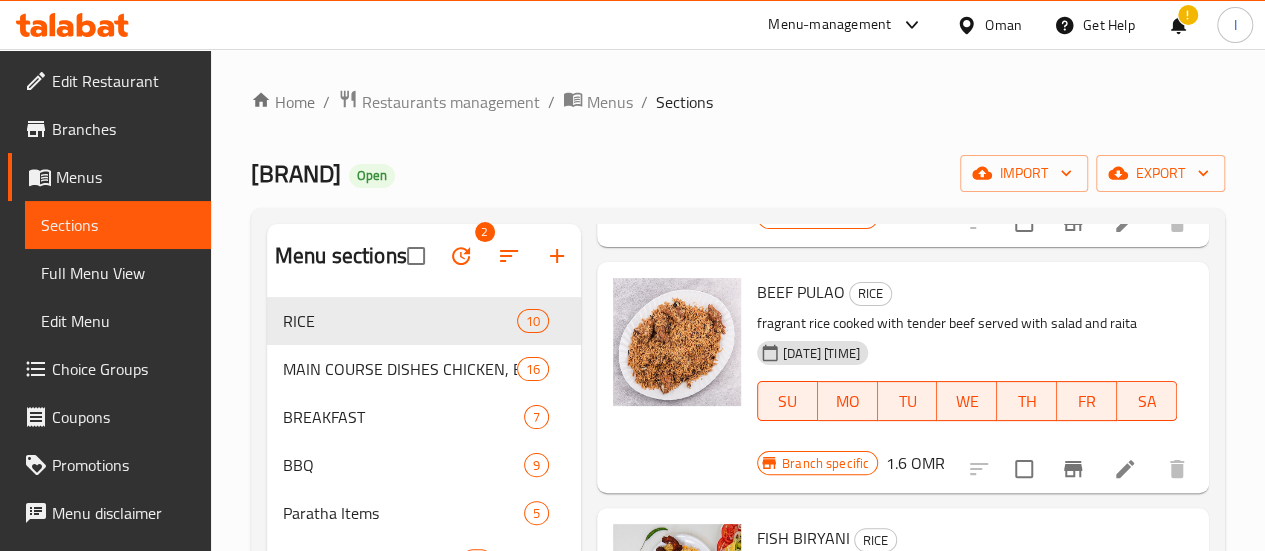 scroll, scrollTop: 1662, scrollLeft: 0, axis: vertical 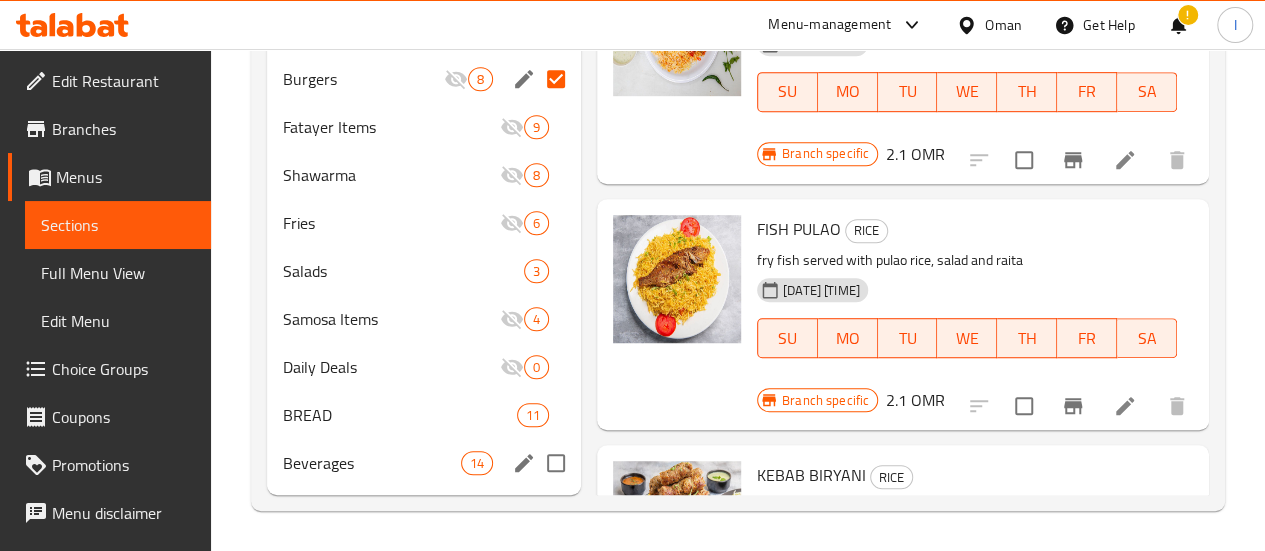 click on "14" at bounding box center (477, 463) 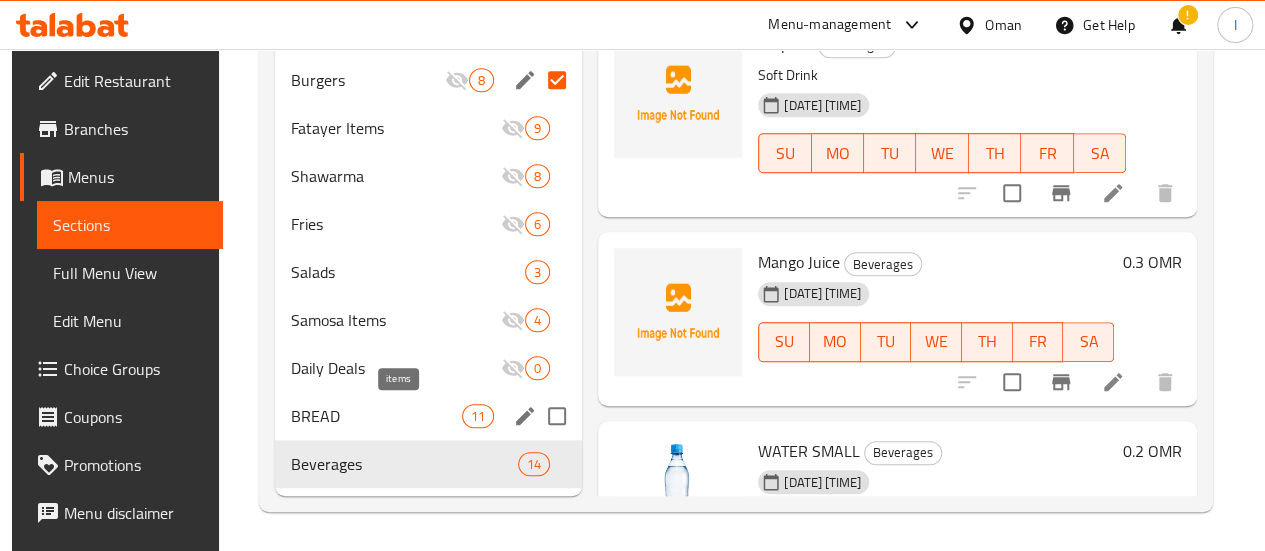 click on "11" at bounding box center (478, 416) 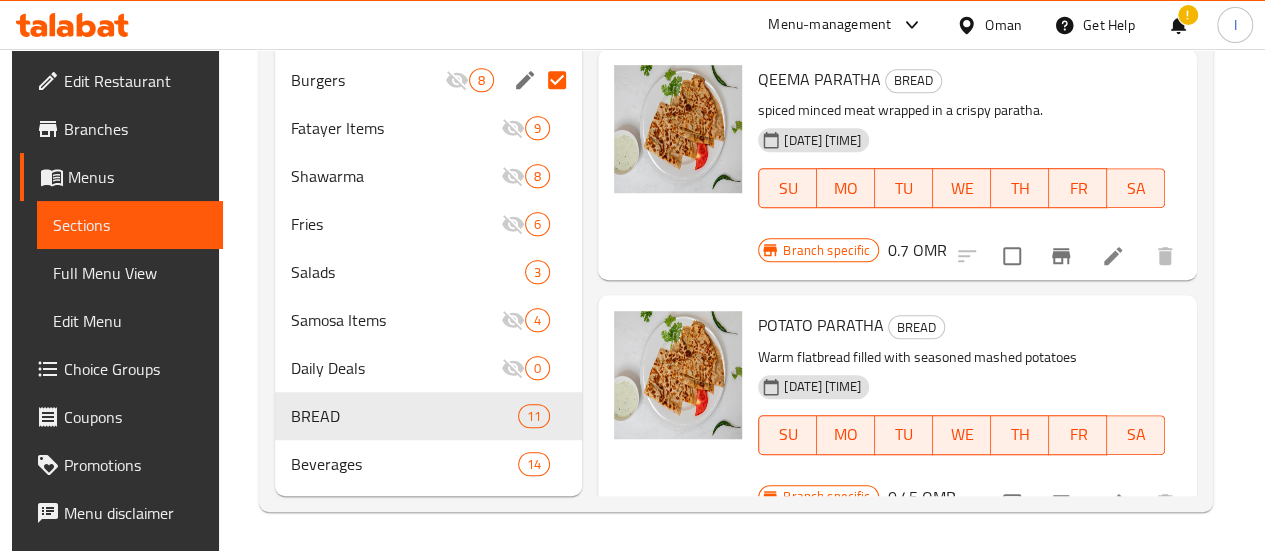 scroll, scrollTop: 662, scrollLeft: 0, axis: vertical 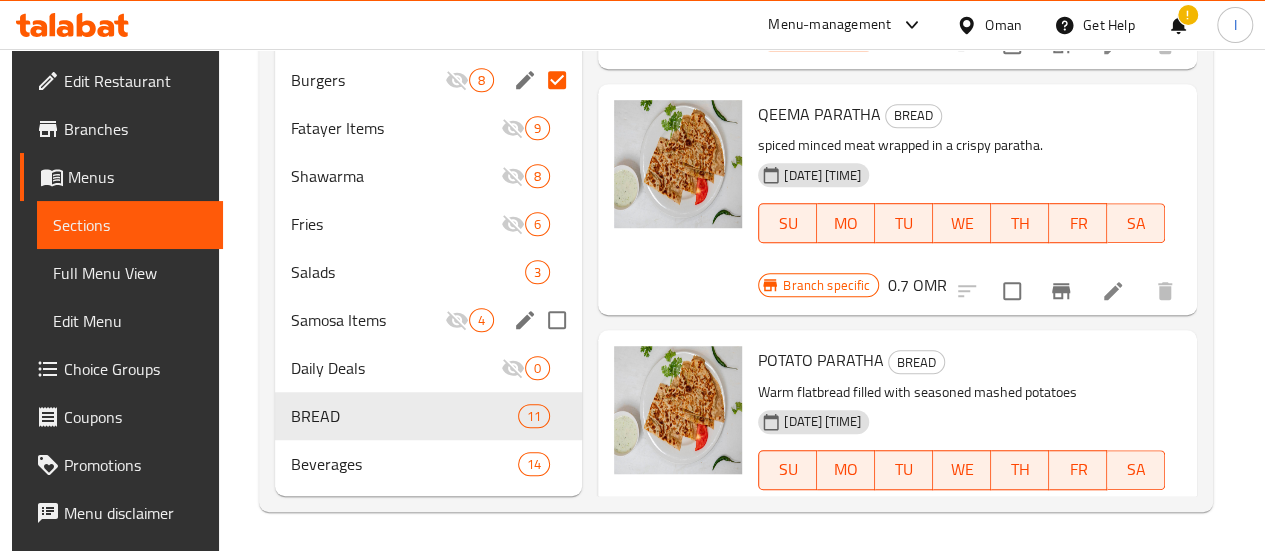 click on "Samosa Items" at bounding box center (368, 320) 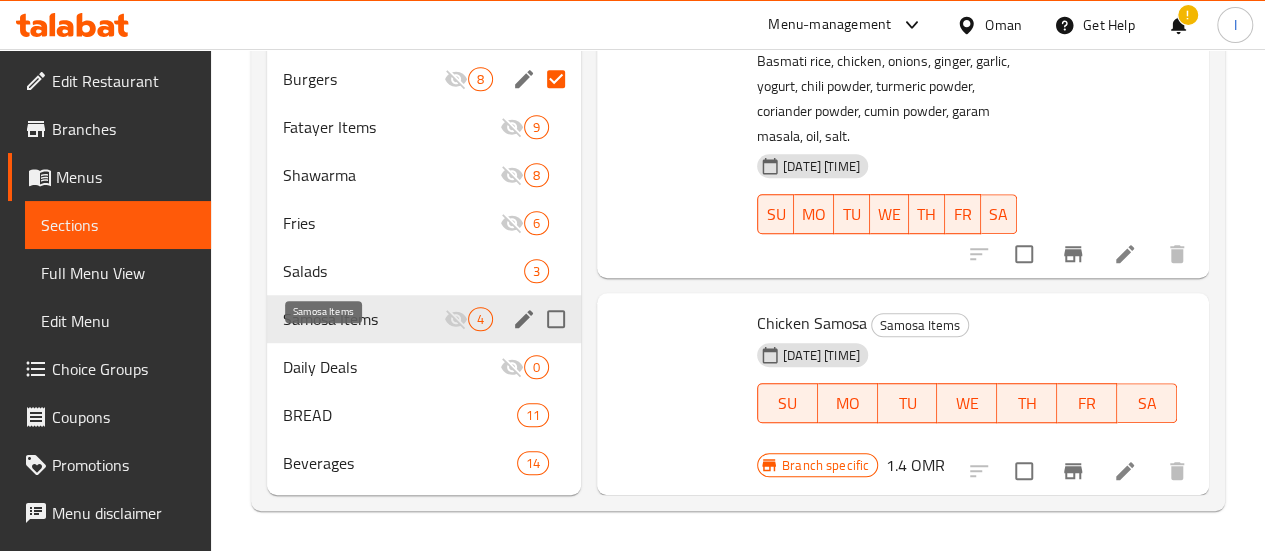 scroll, scrollTop: 138, scrollLeft: 0, axis: vertical 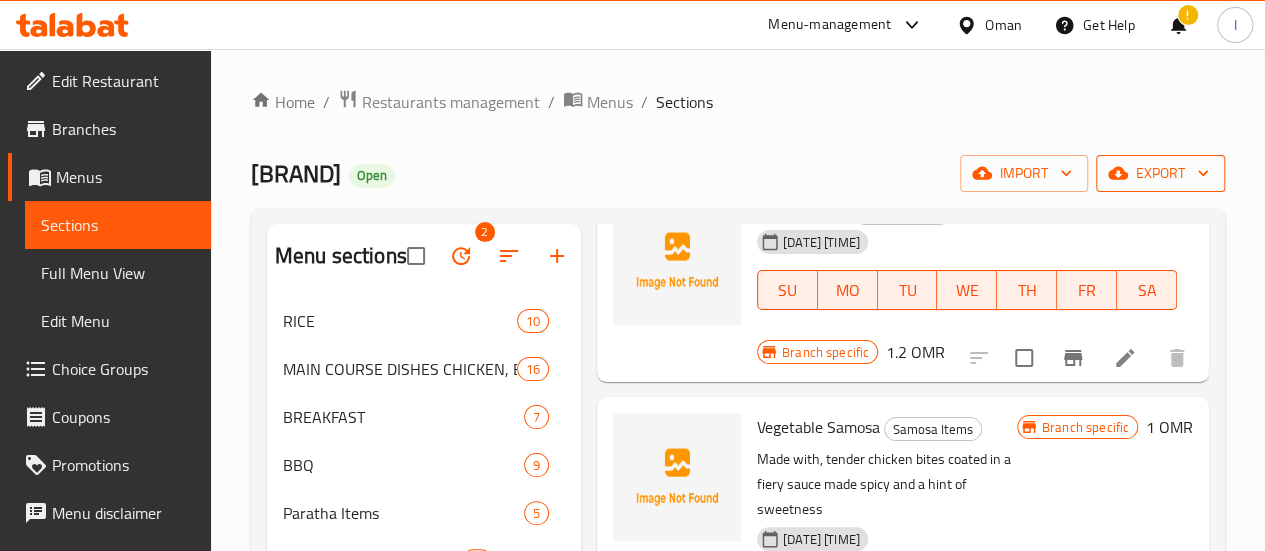 click on "export" at bounding box center [1160, 173] 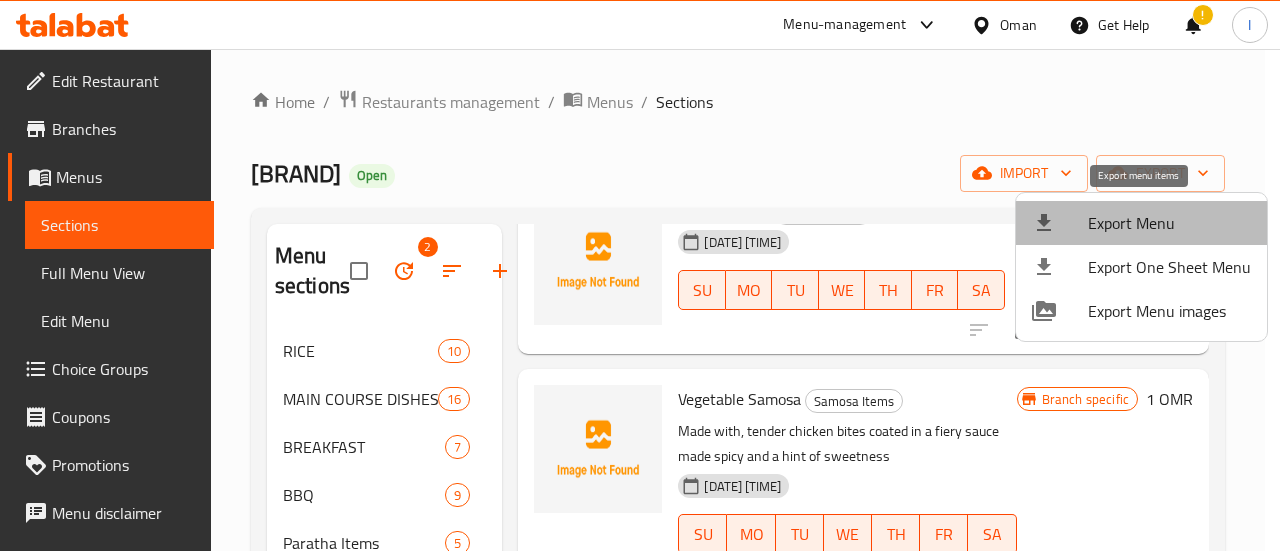 click on "Export Menu" at bounding box center [1169, 223] 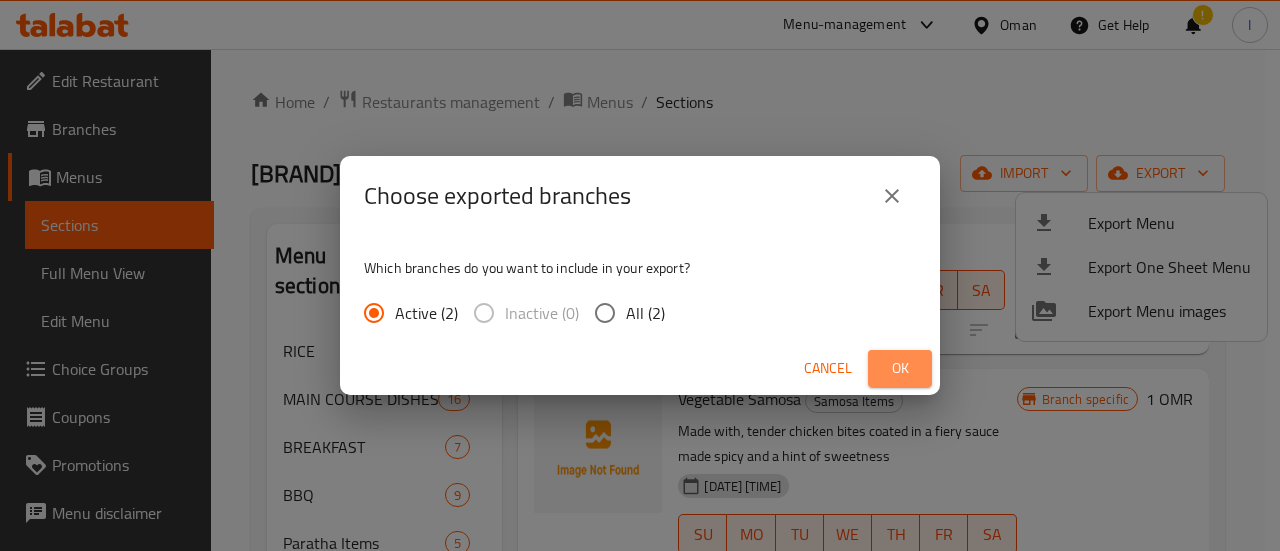 click on "Ok" at bounding box center [900, 368] 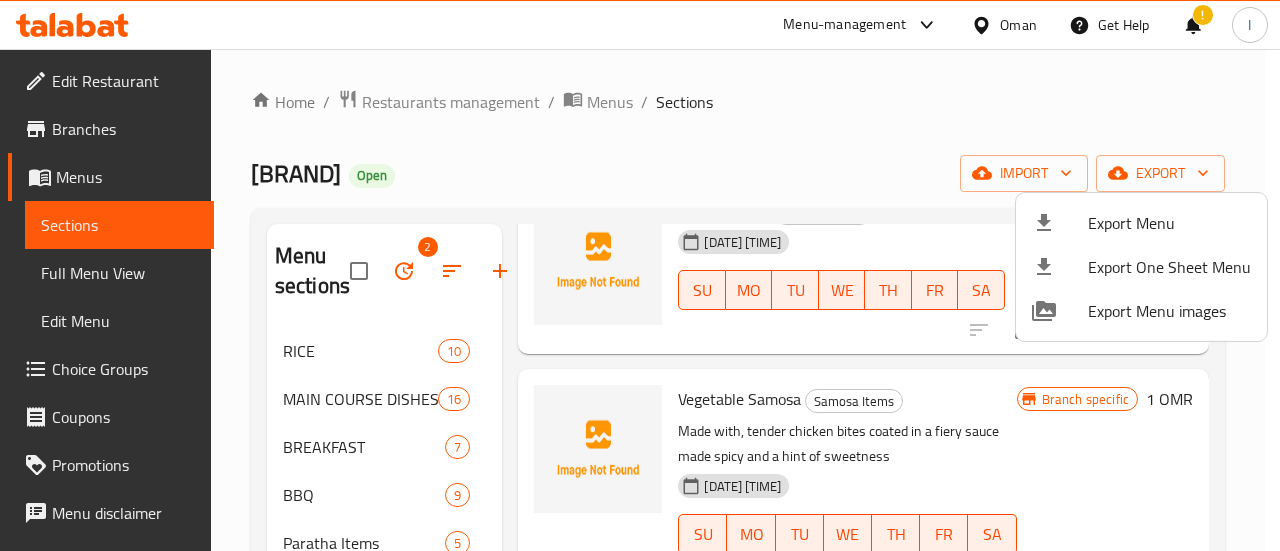 click at bounding box center [640, 275] 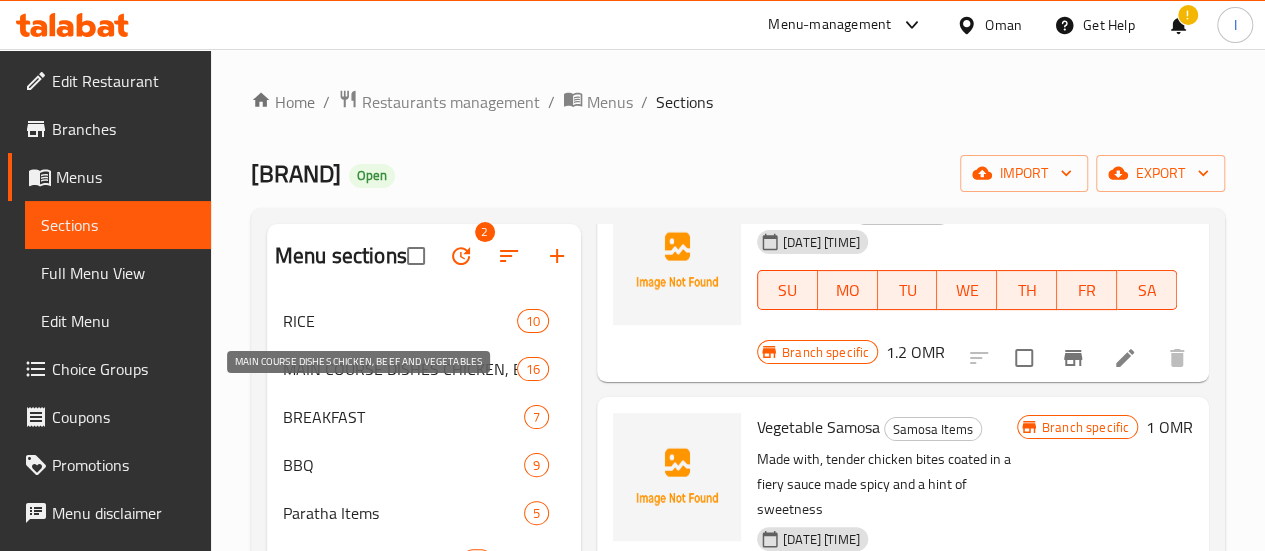 click on "MAIN COURSE DISHES CHICKEN, BEEF AND VEGETABLES" at bounding box center [400, 369] 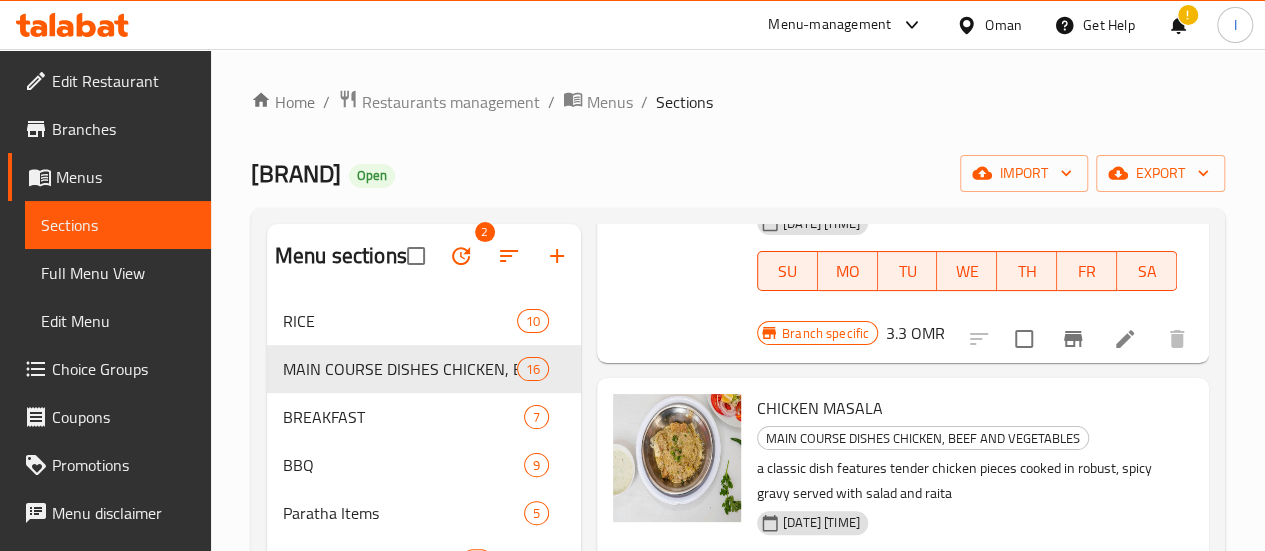 scroll, scrollTop: 1938, scrollLeft: 0, axis: vertical 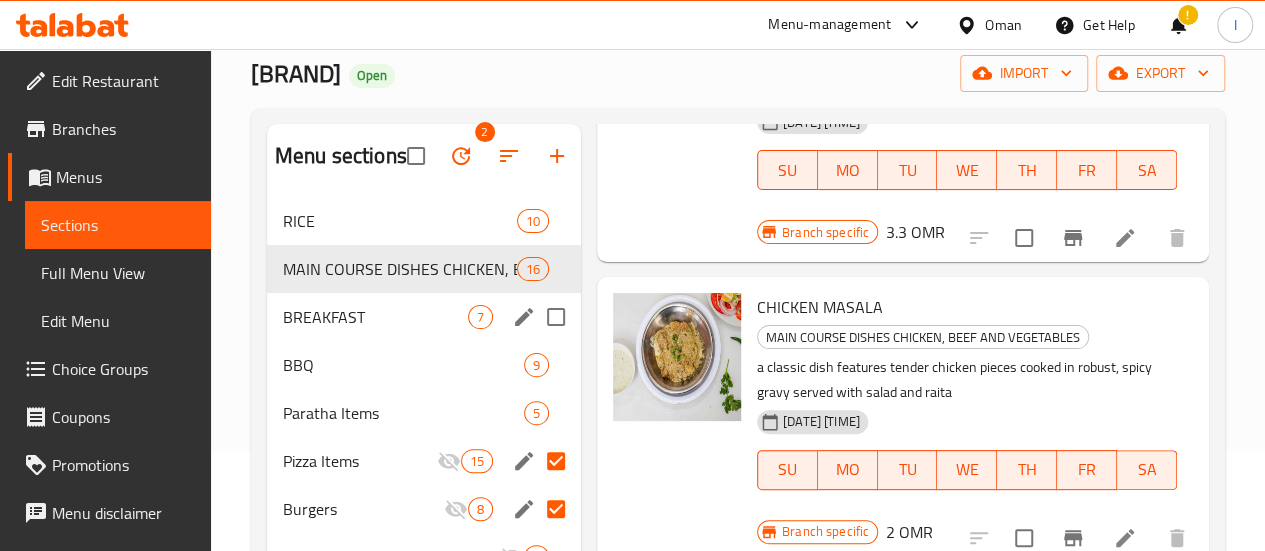 click on "BREAKFAST 7" at bounding box center [424, 317] 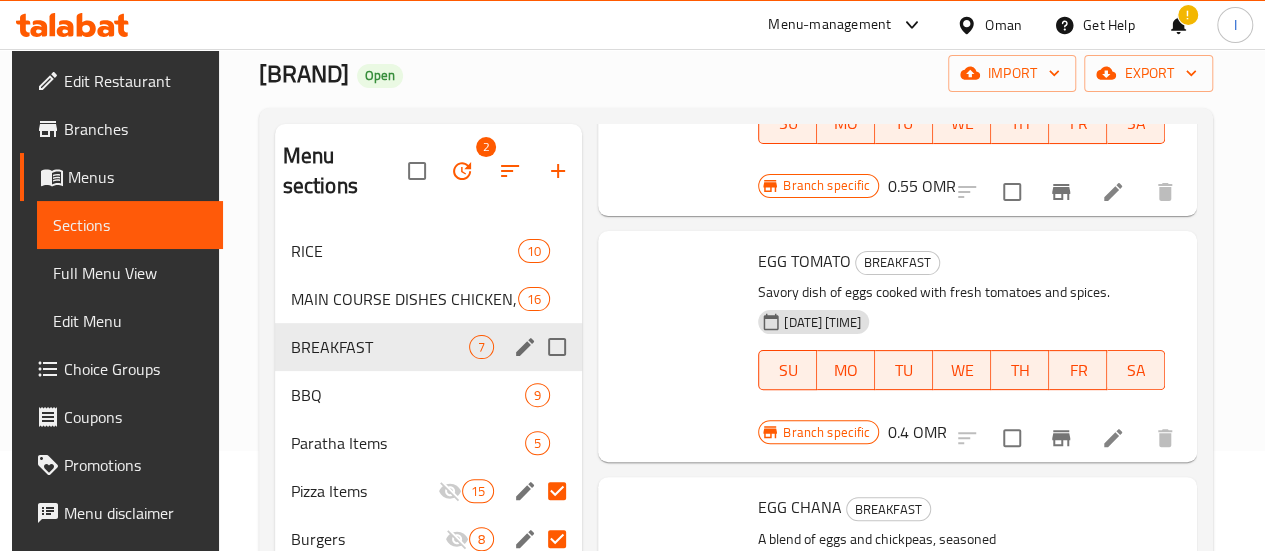 scroll, scrollTop: 803, scrollLeft: 0, axis: vertical 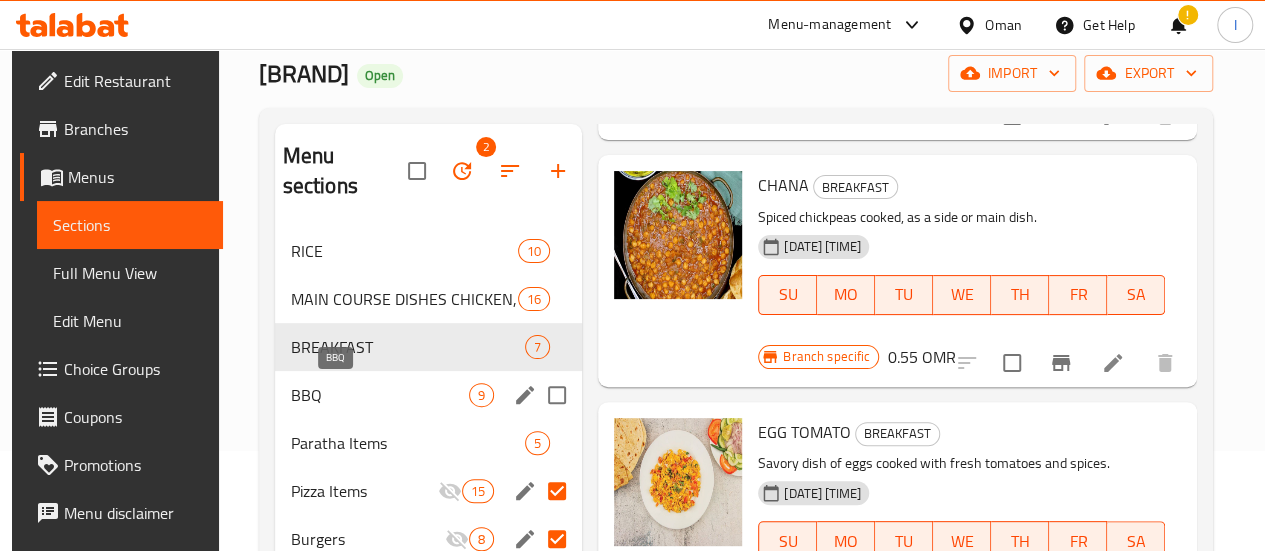 click on "BBQ" at bounding box center [380, 395] 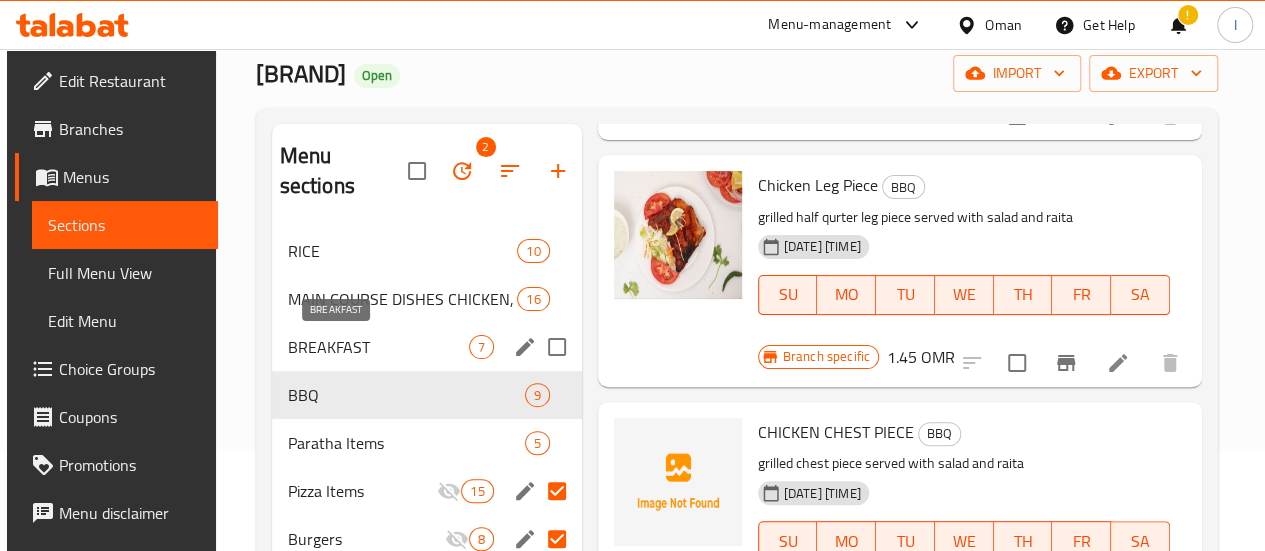 click on "BREAKFAST" at bounding box center [378, 347] 